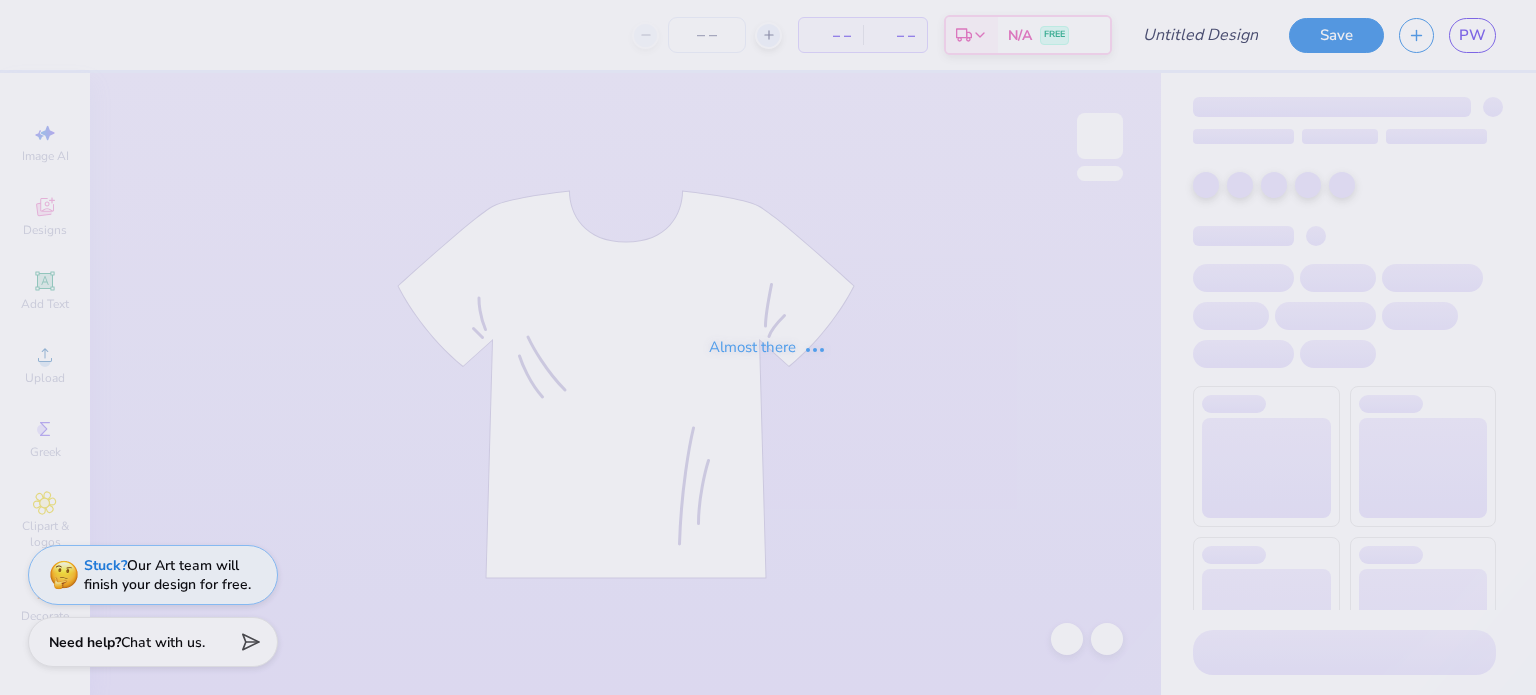 scroll, scrollTop: 0, scrollLeft: 0, axis: both 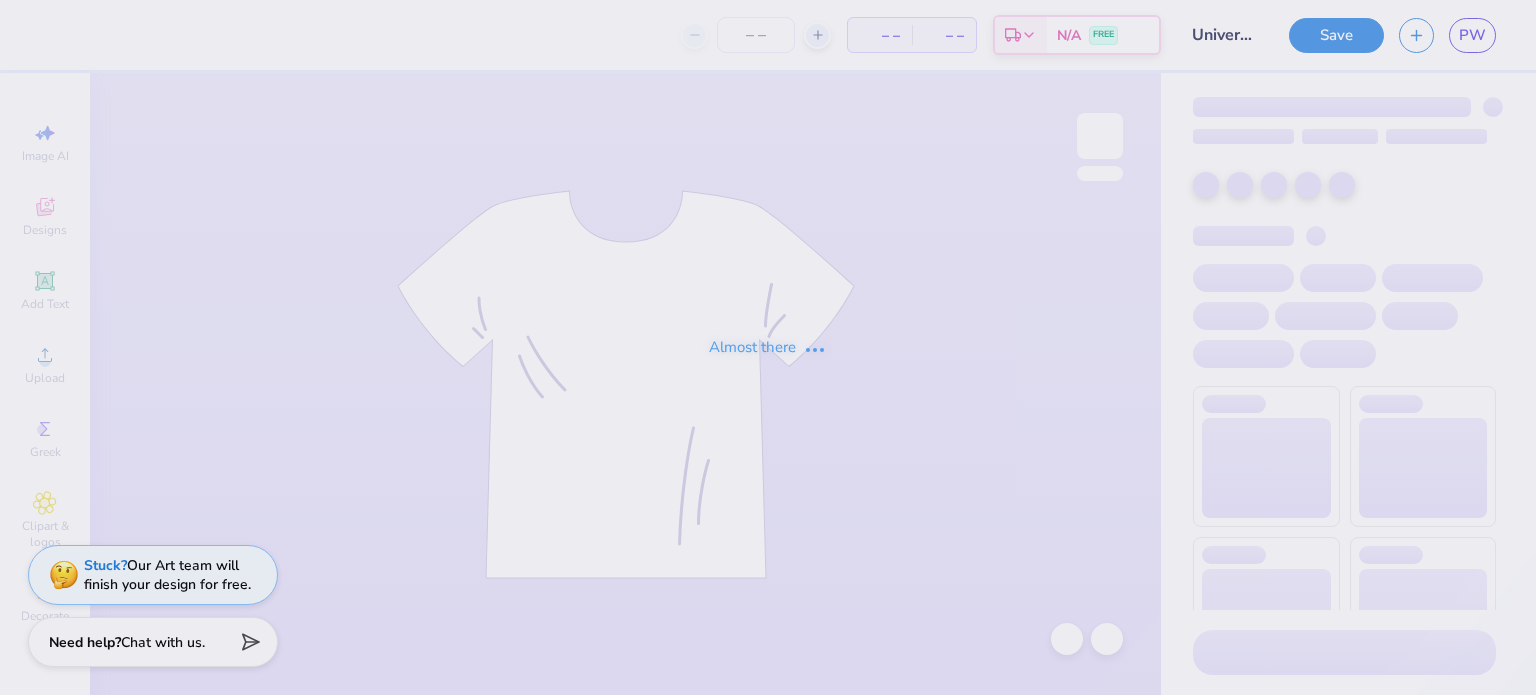 type on "300" 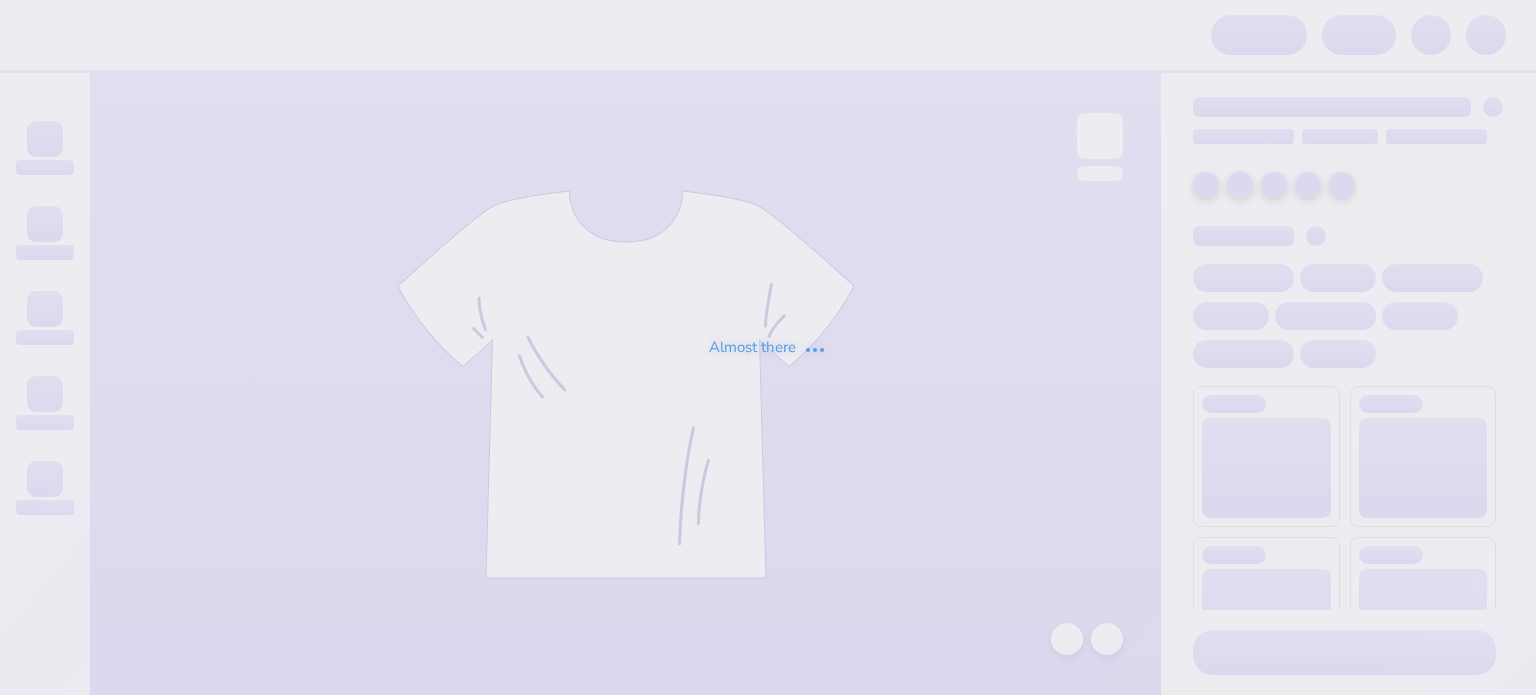 scroll, scrollTop: 0, scrollLeft: 0, axis: both 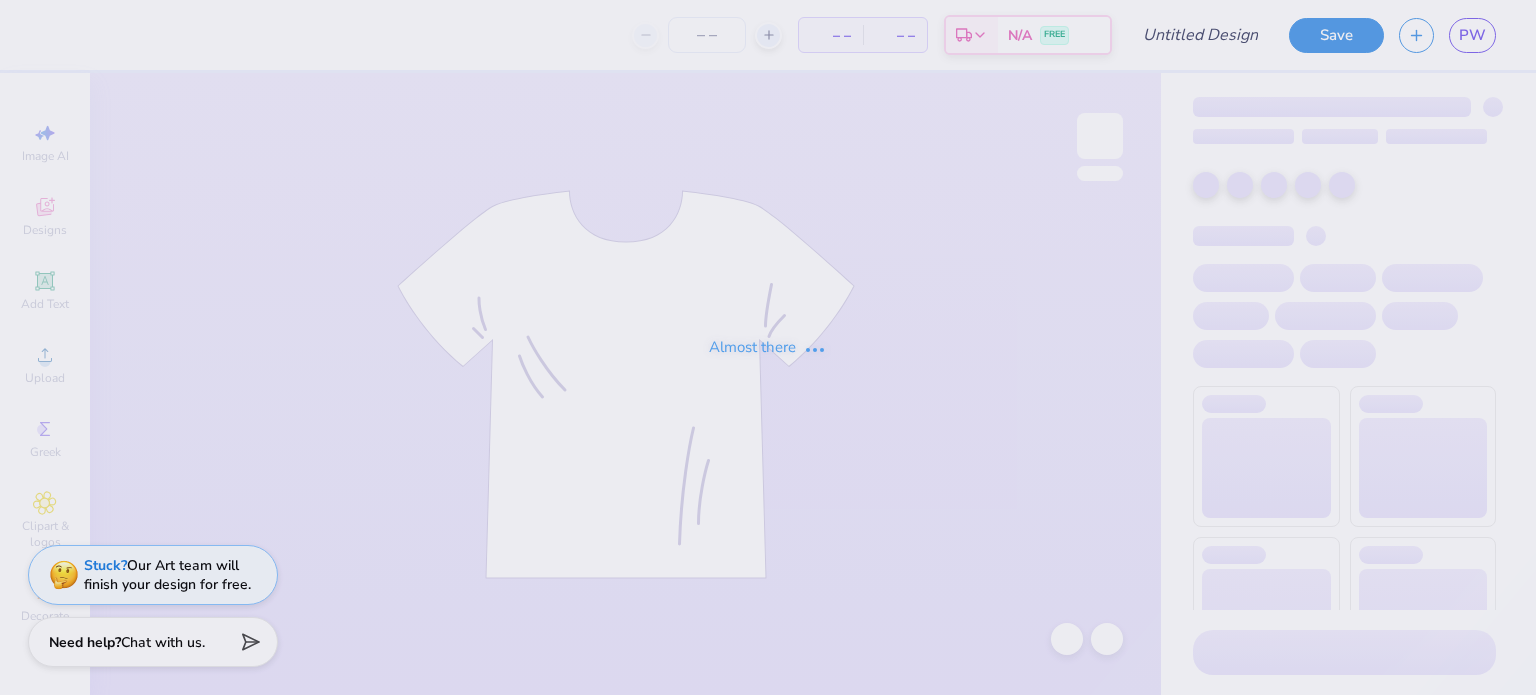 type on "University of Florida : [NAME] [LAST]" 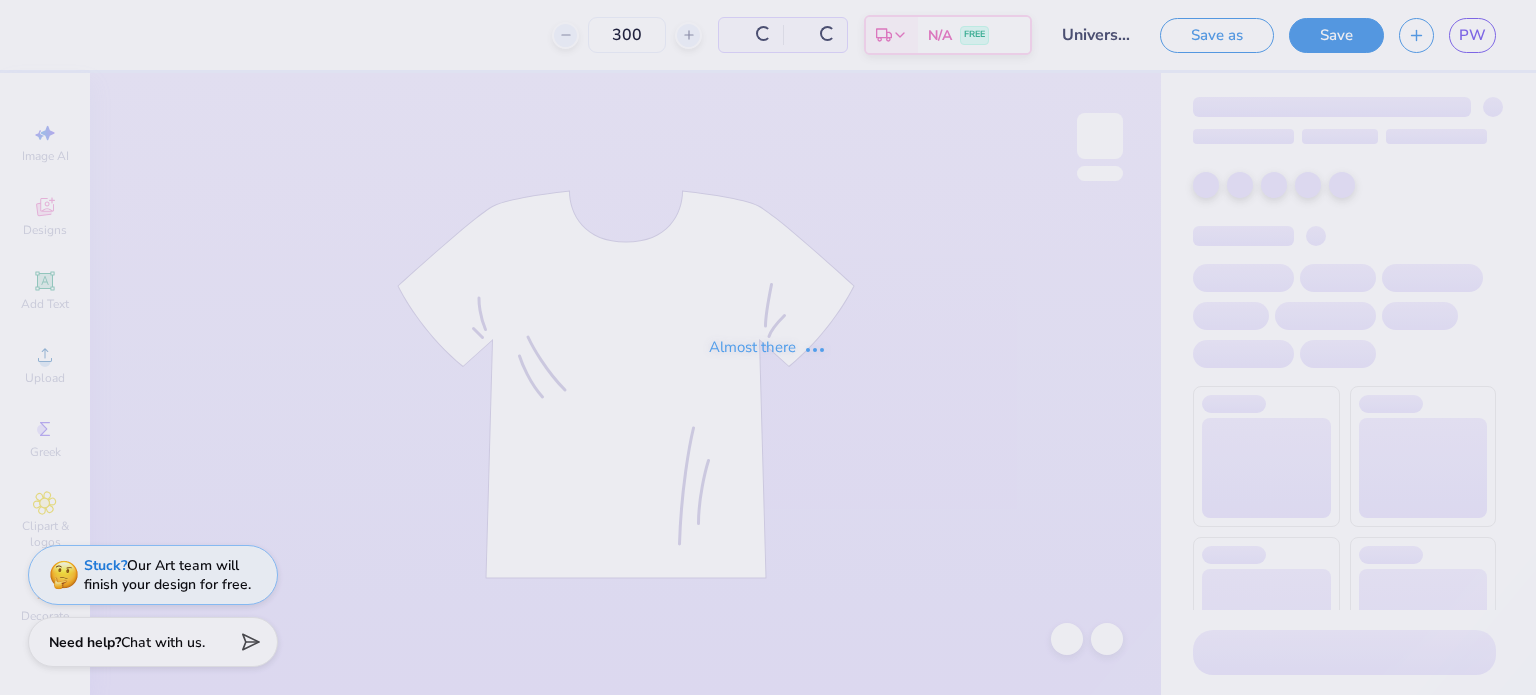 type on "300" 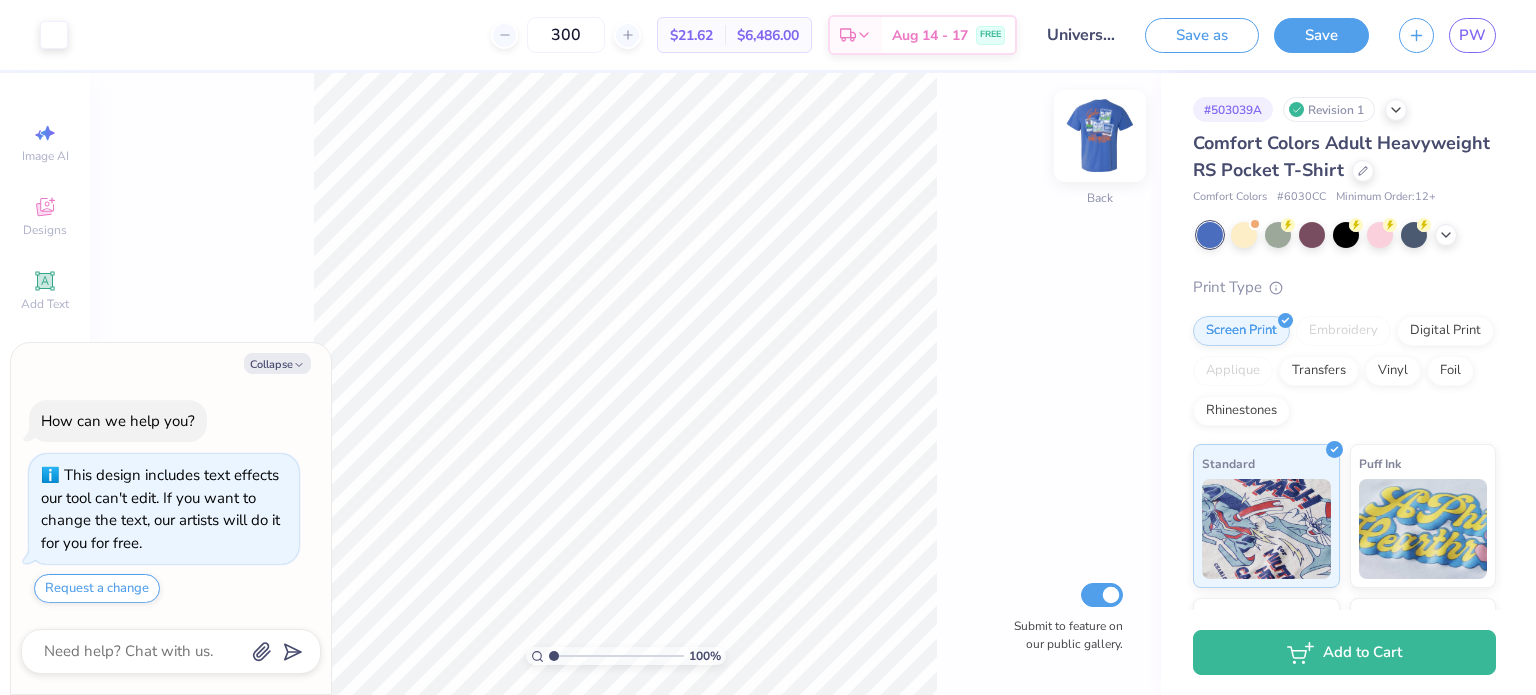 click at bounding box center (1100, 136) 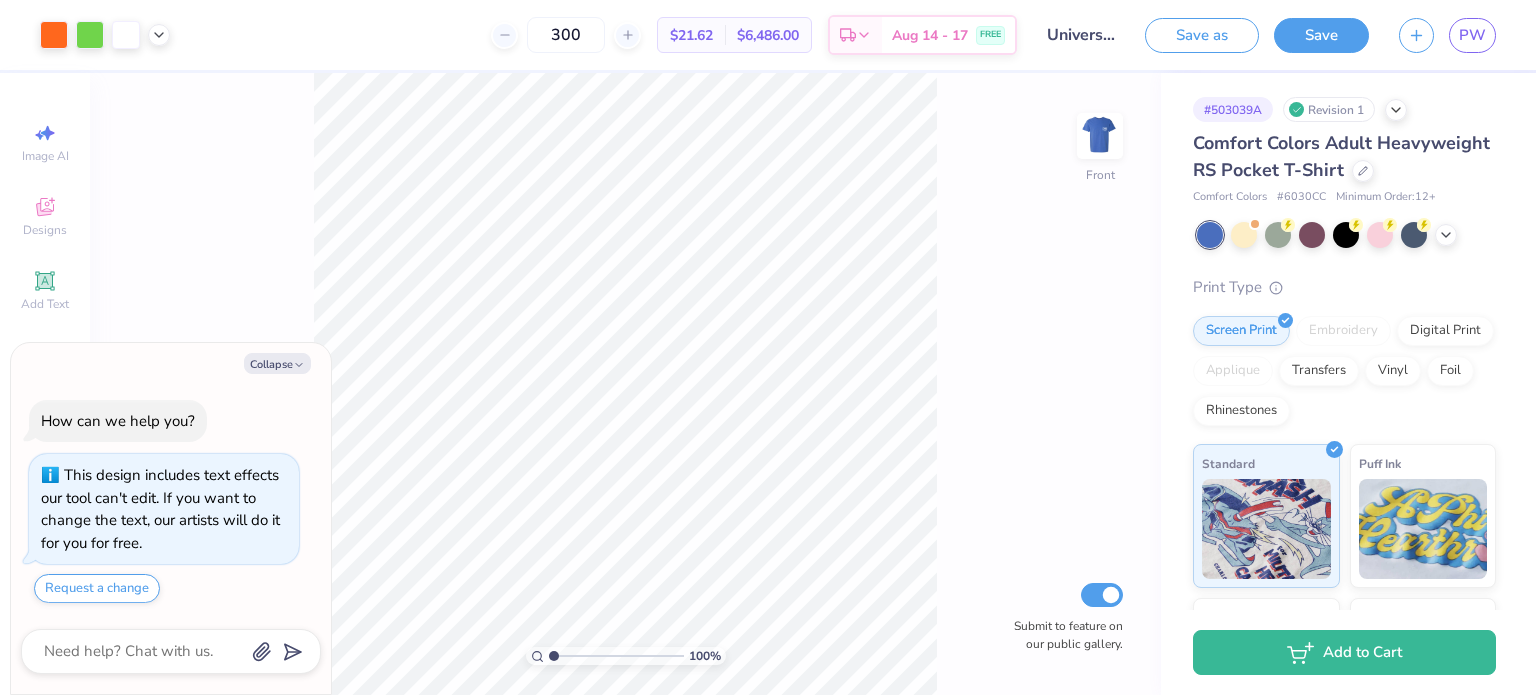 click at bounding box center [1244, 235] 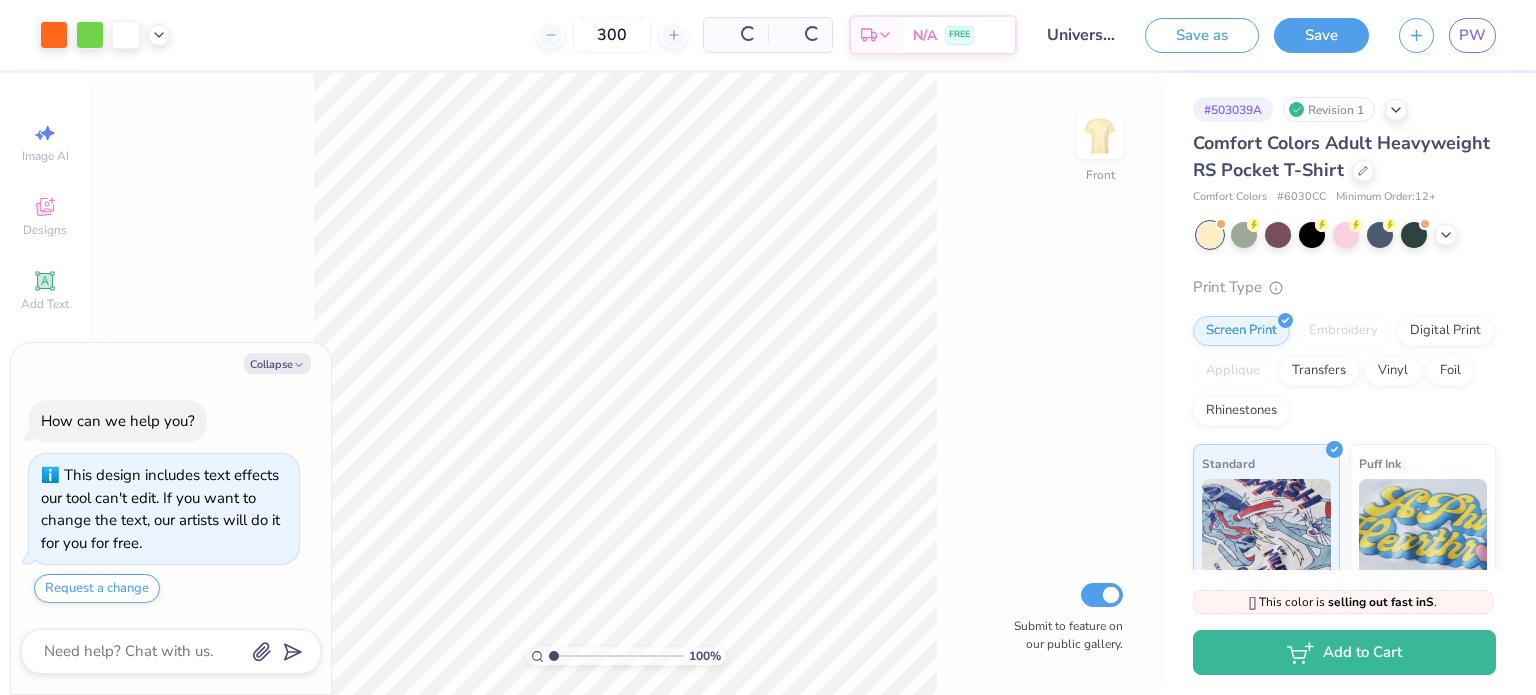 scroll, scrollTop: 289, scrollLeft: 0, axis: vertical 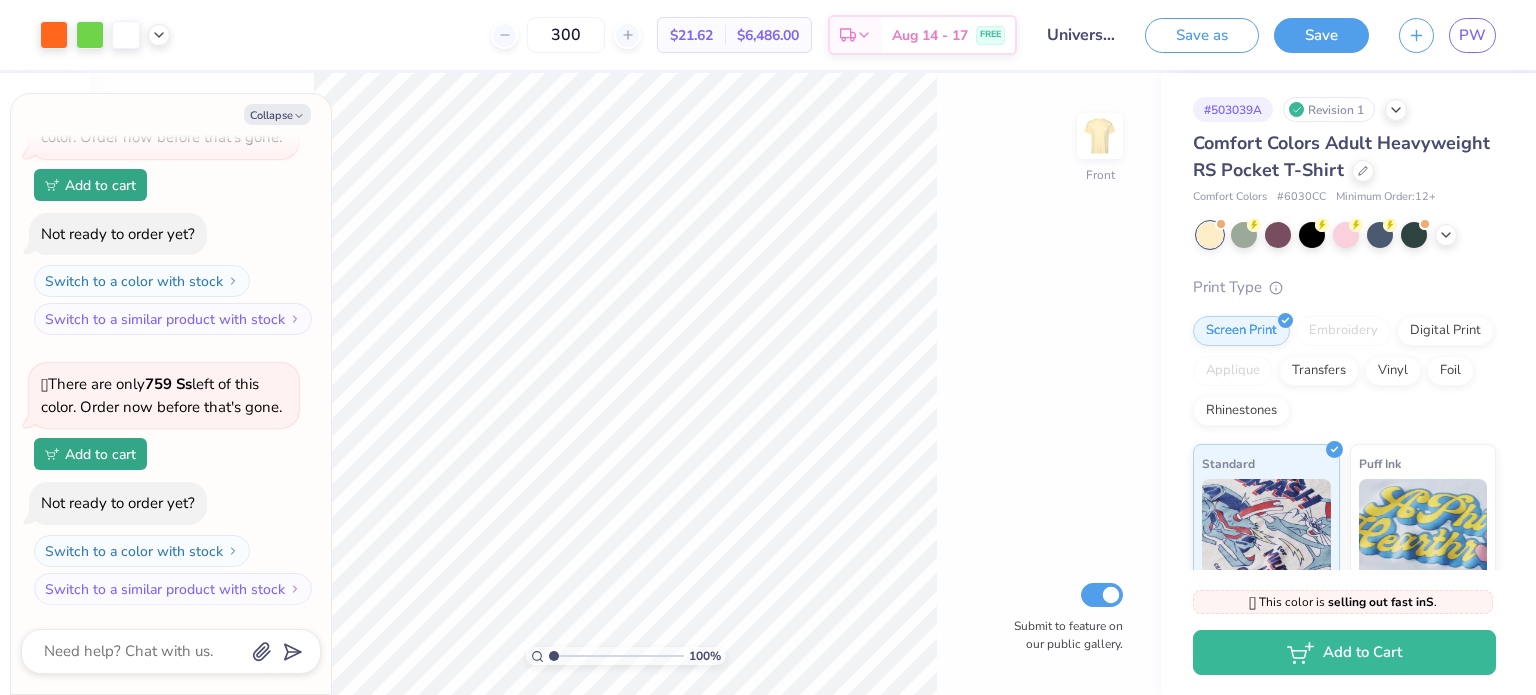 click at bounding box center (1346, 235) 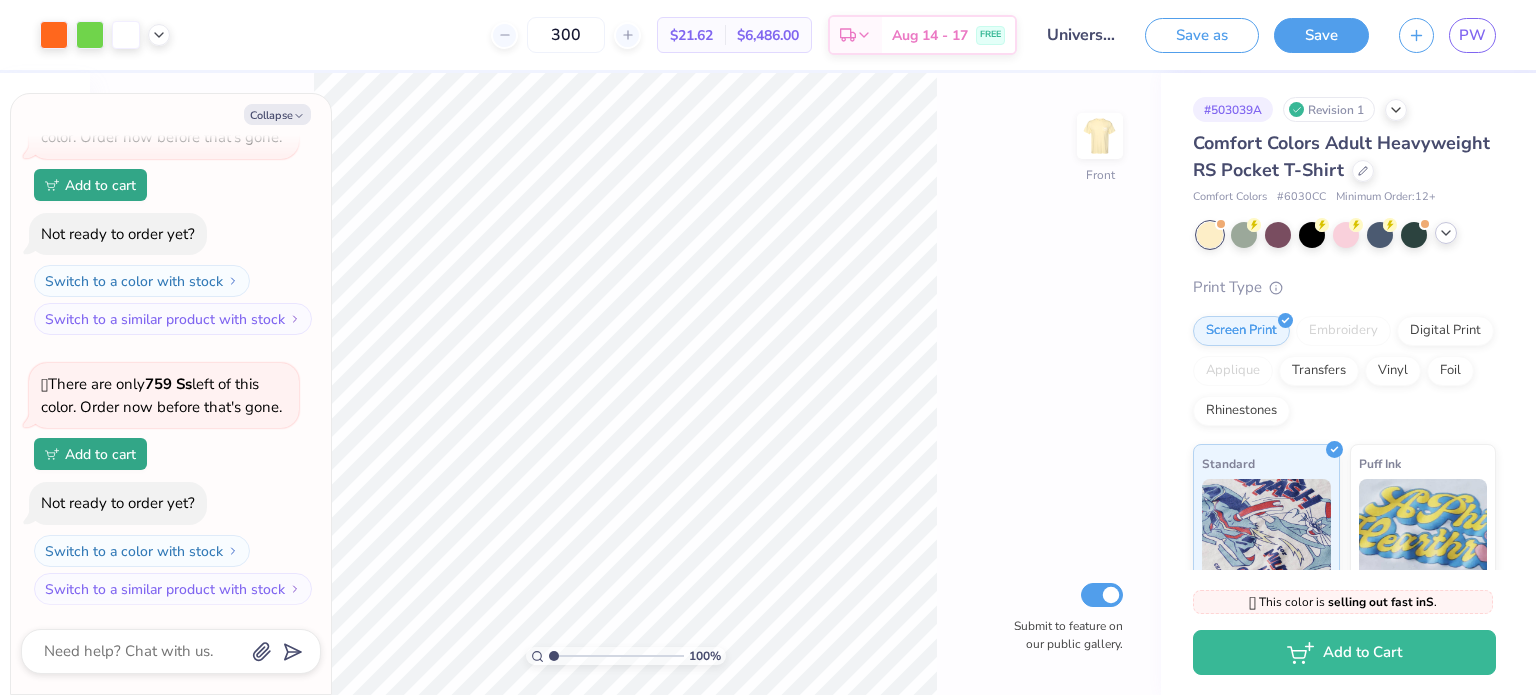 click 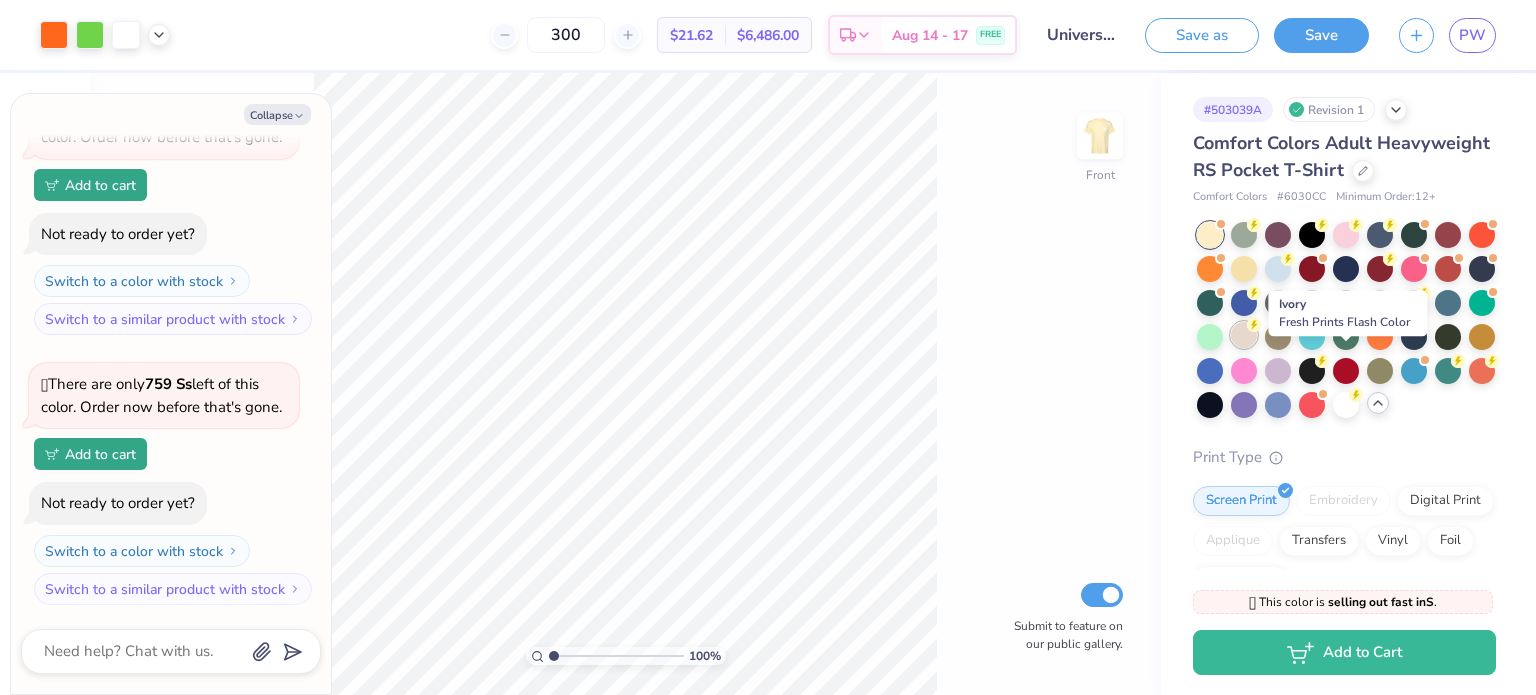 click at bounding box center (1244, 335) 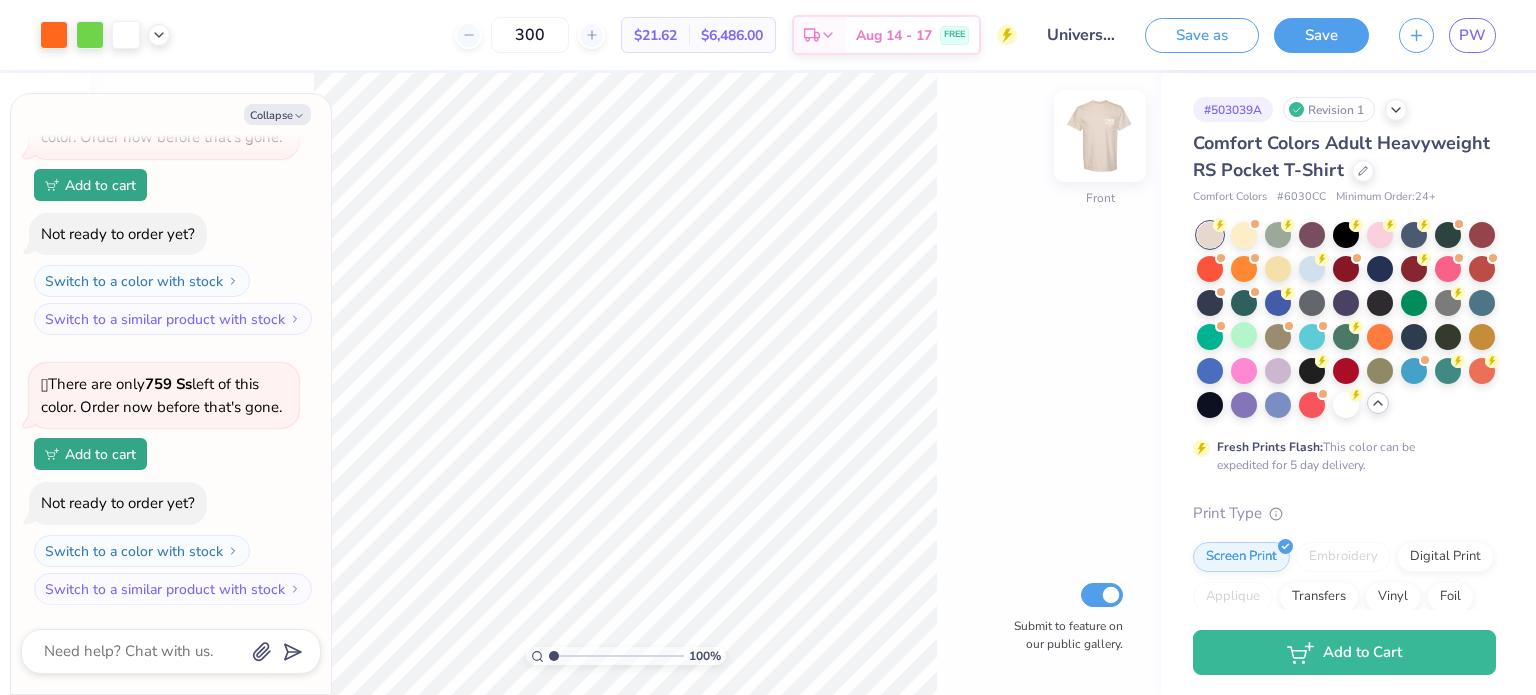 click at bounding box center [1100, 136] 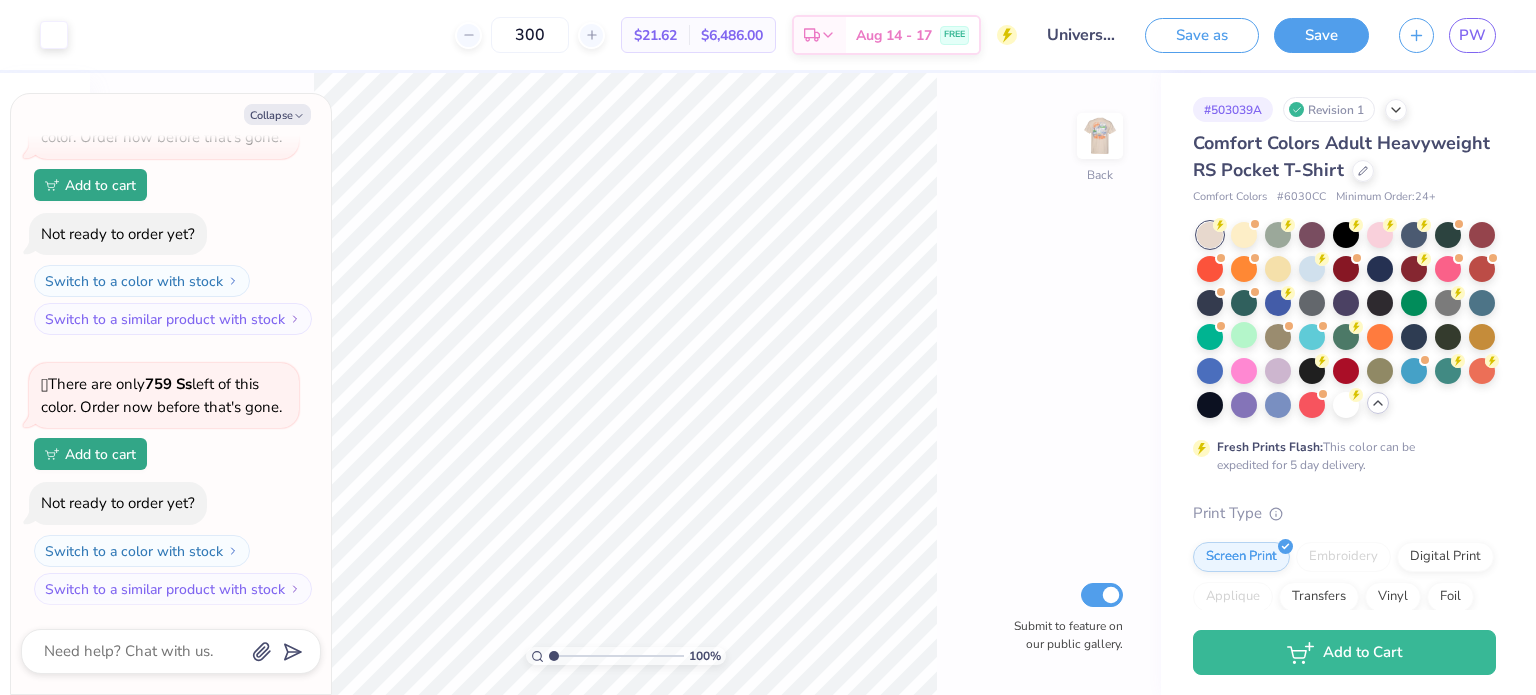 click at bounding box center (1100, 136) 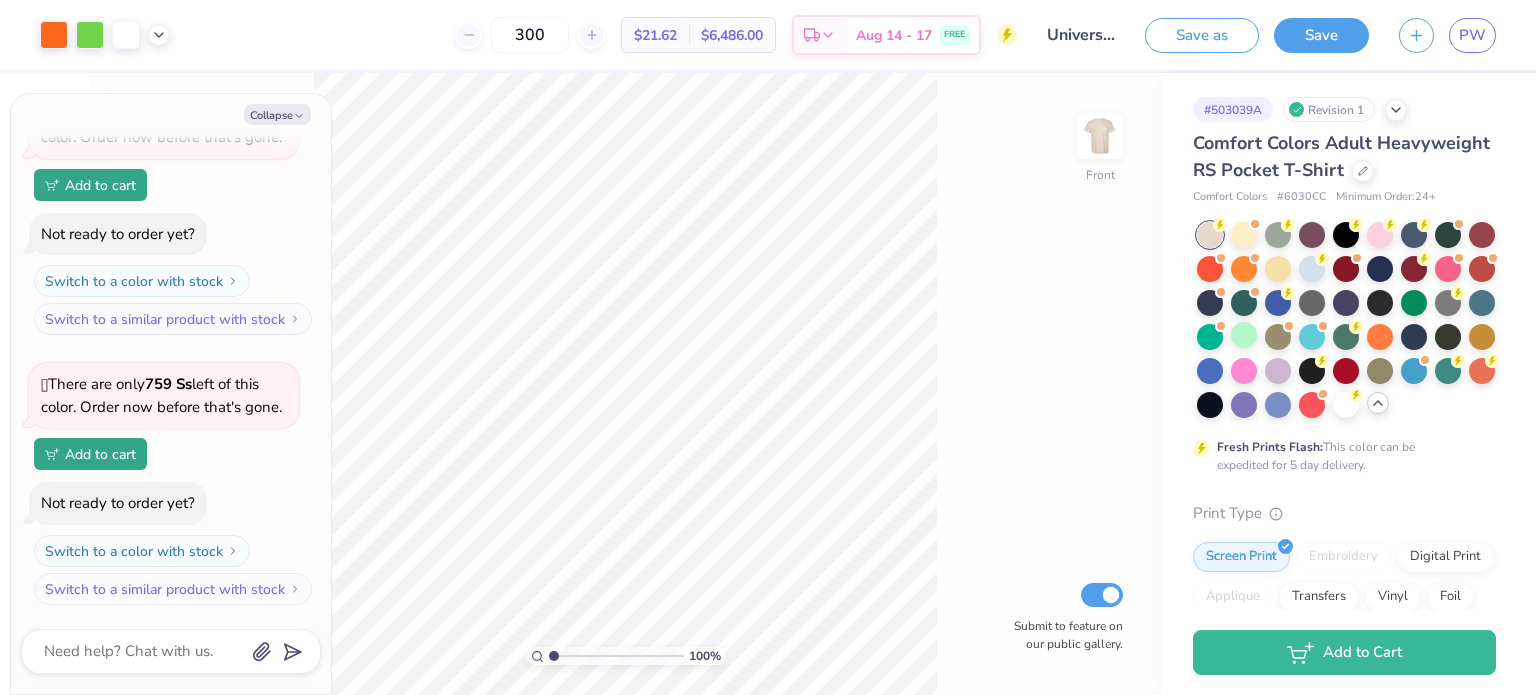 click at bounding box center [1346, 320] 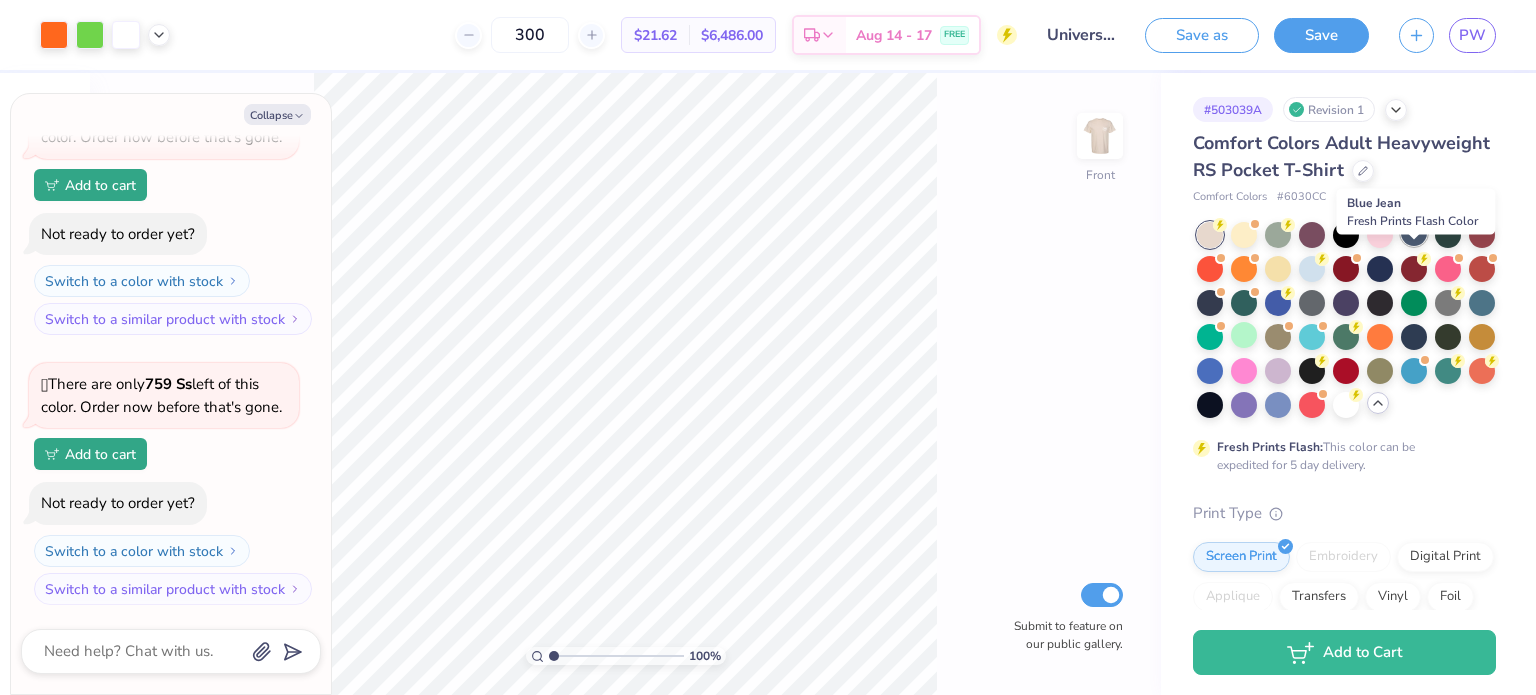 click at bounding box center [1414, 233] 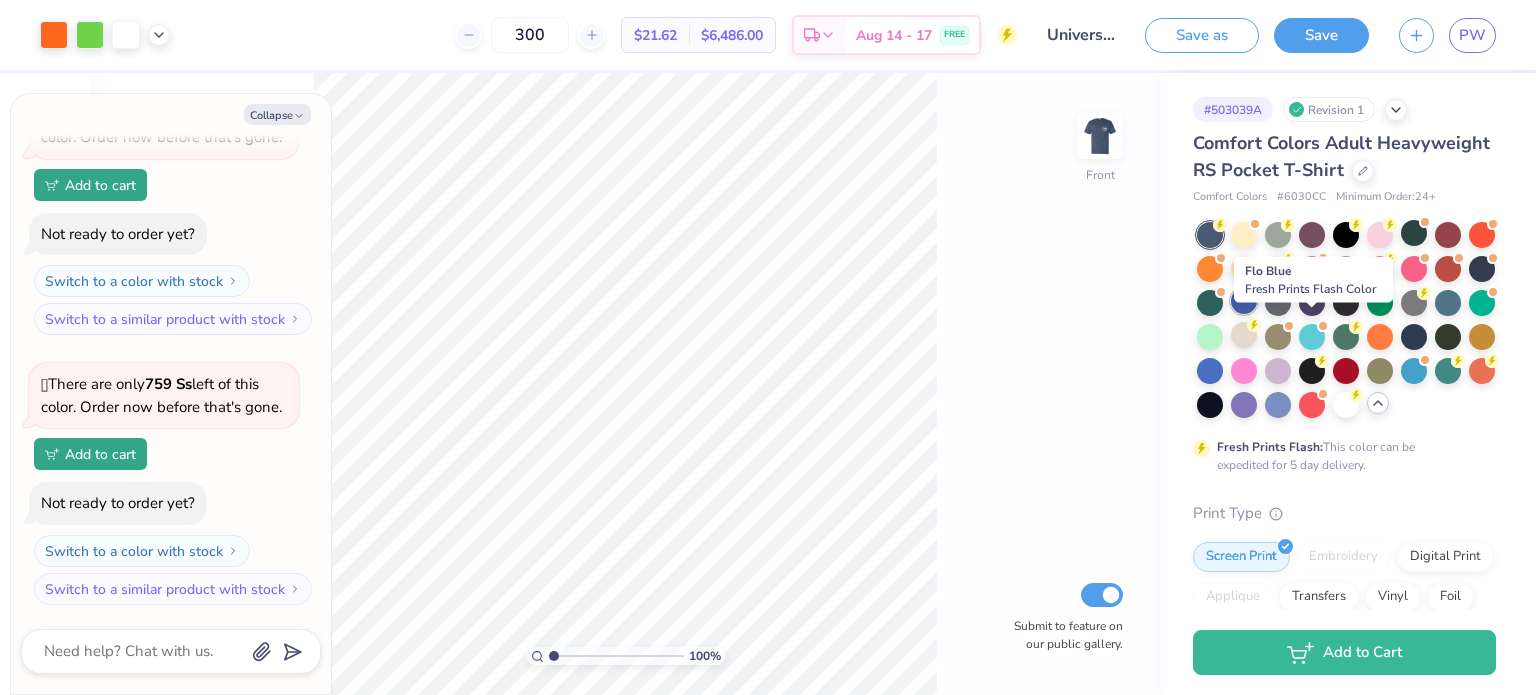 click at bounding box center (1244, 301) 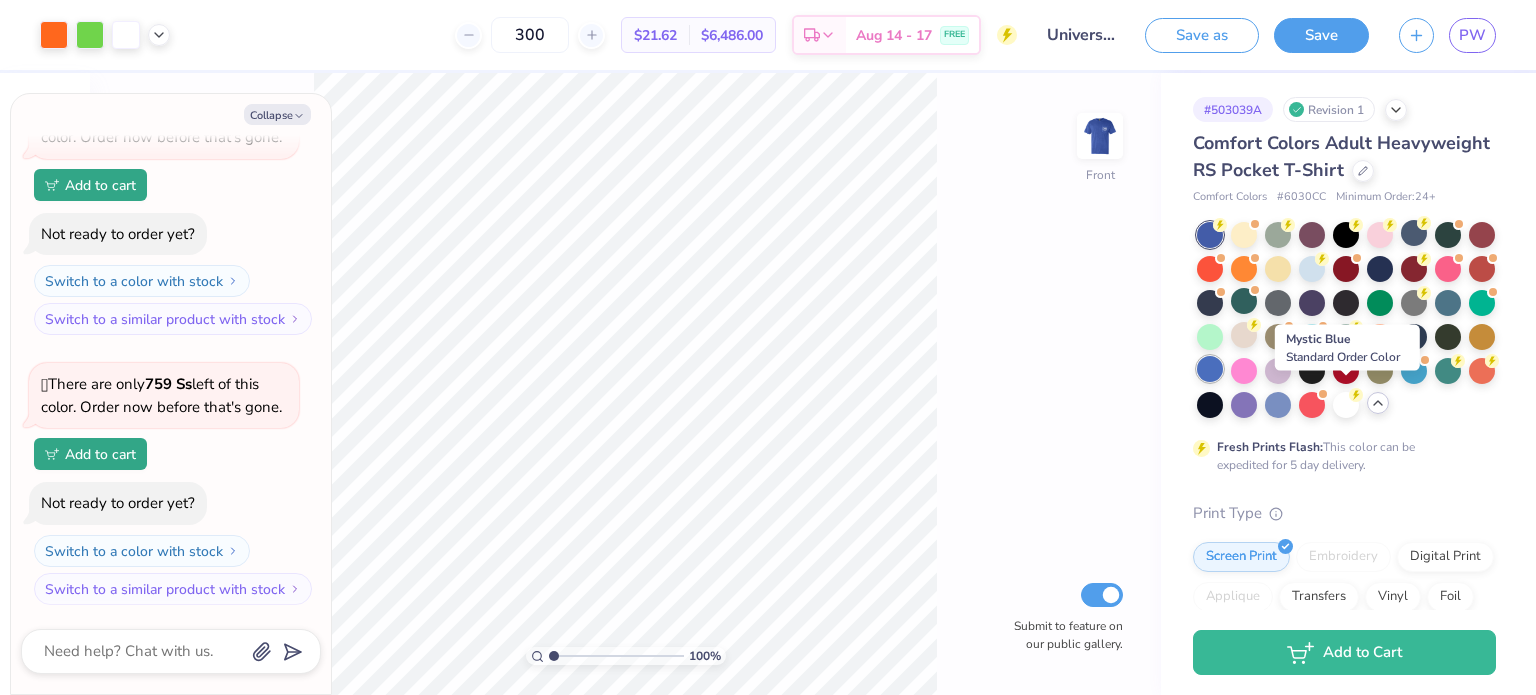 click at bounding box center (1210, 369) 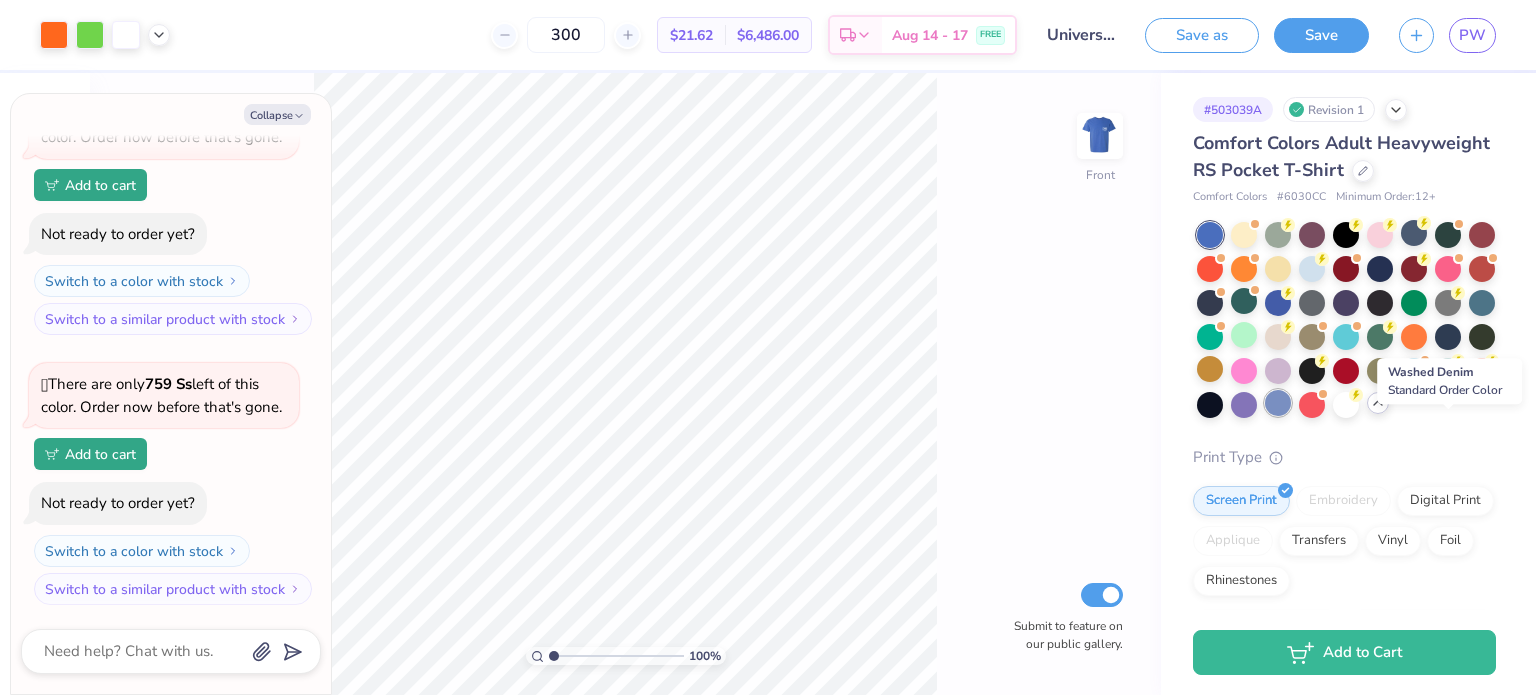 click at bounding box center (1278, 403) 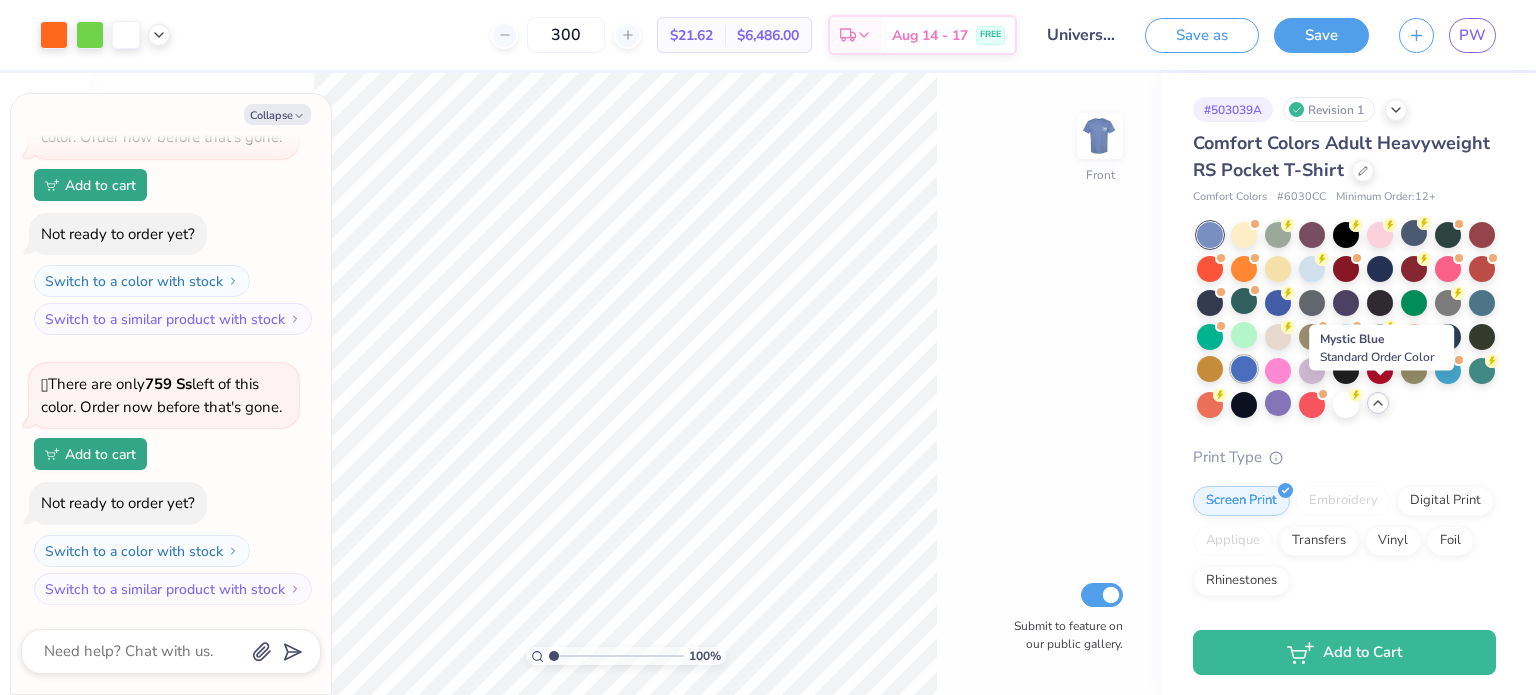 click at bounding box center [1244, 369] 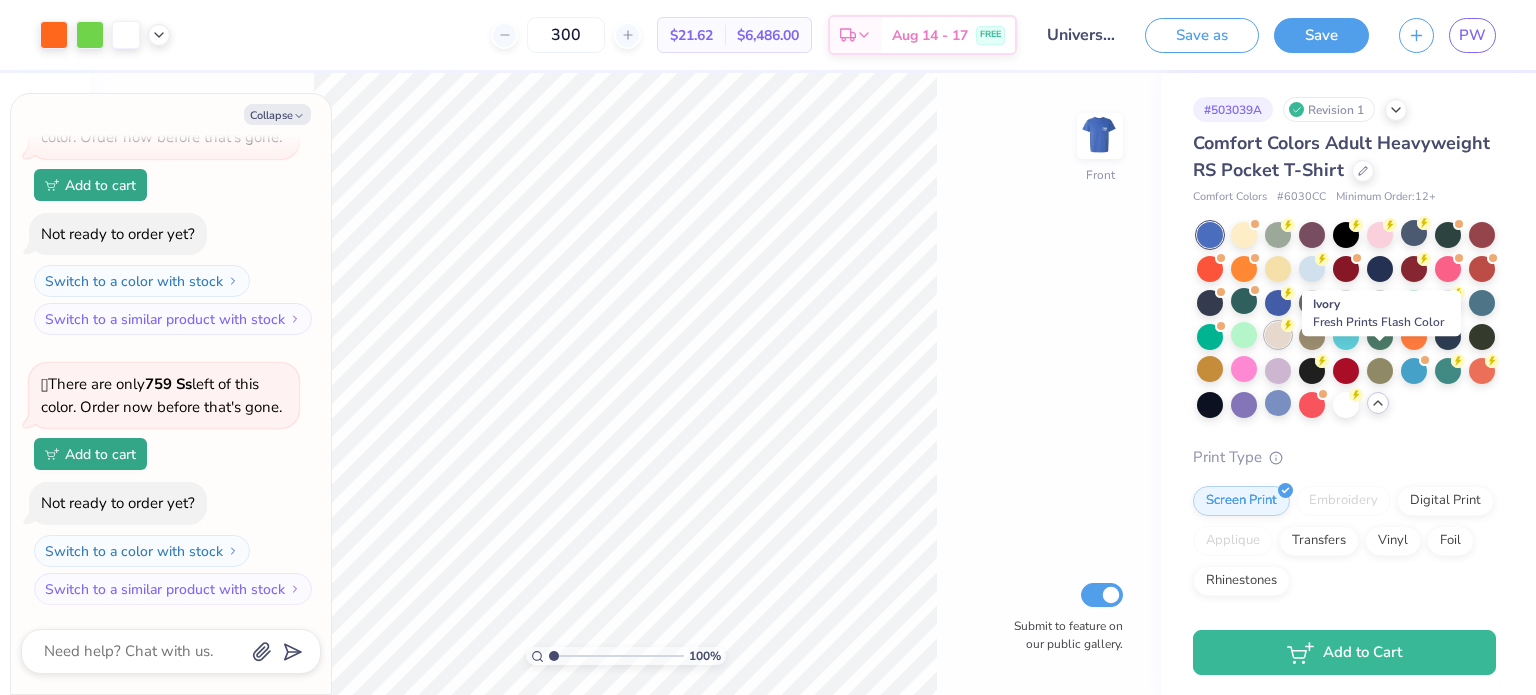 click at bounding box center [1278, 335] 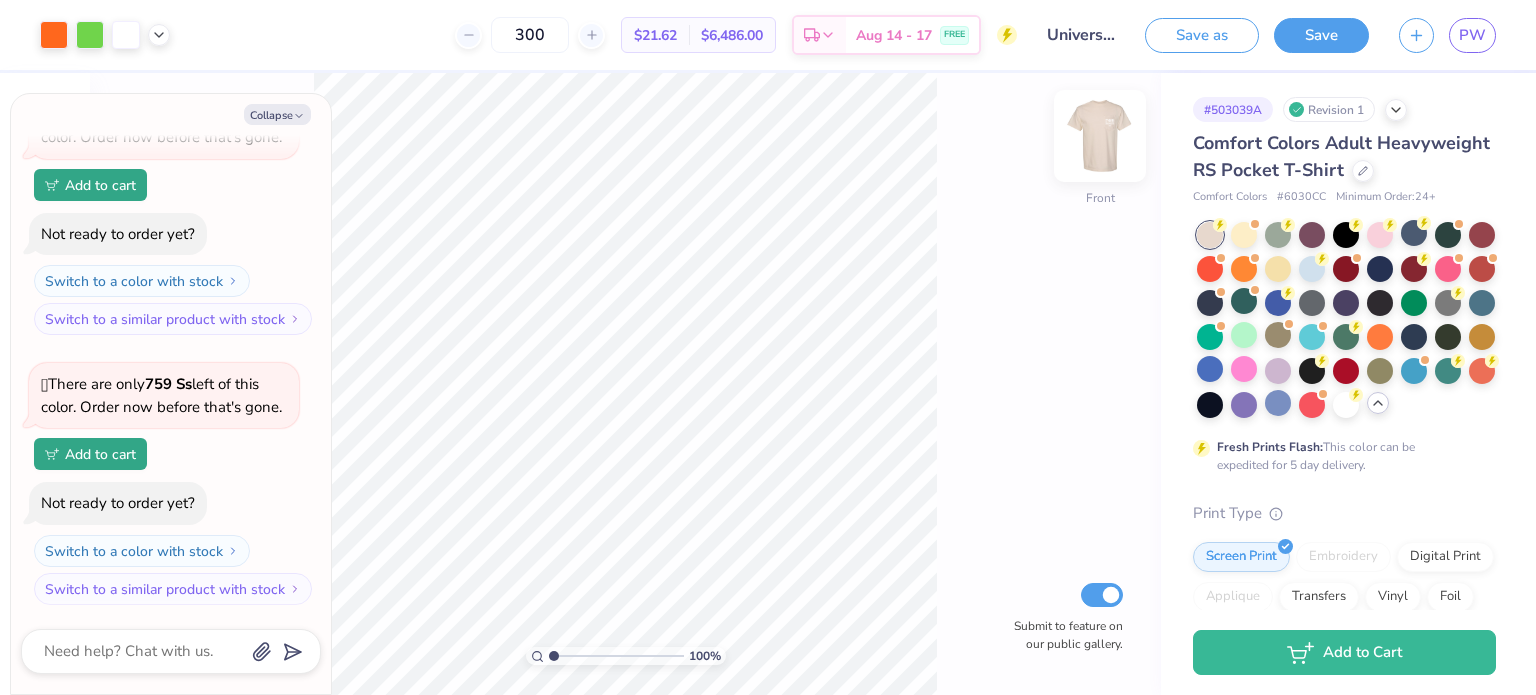 click at bounding box center (1100, 136) 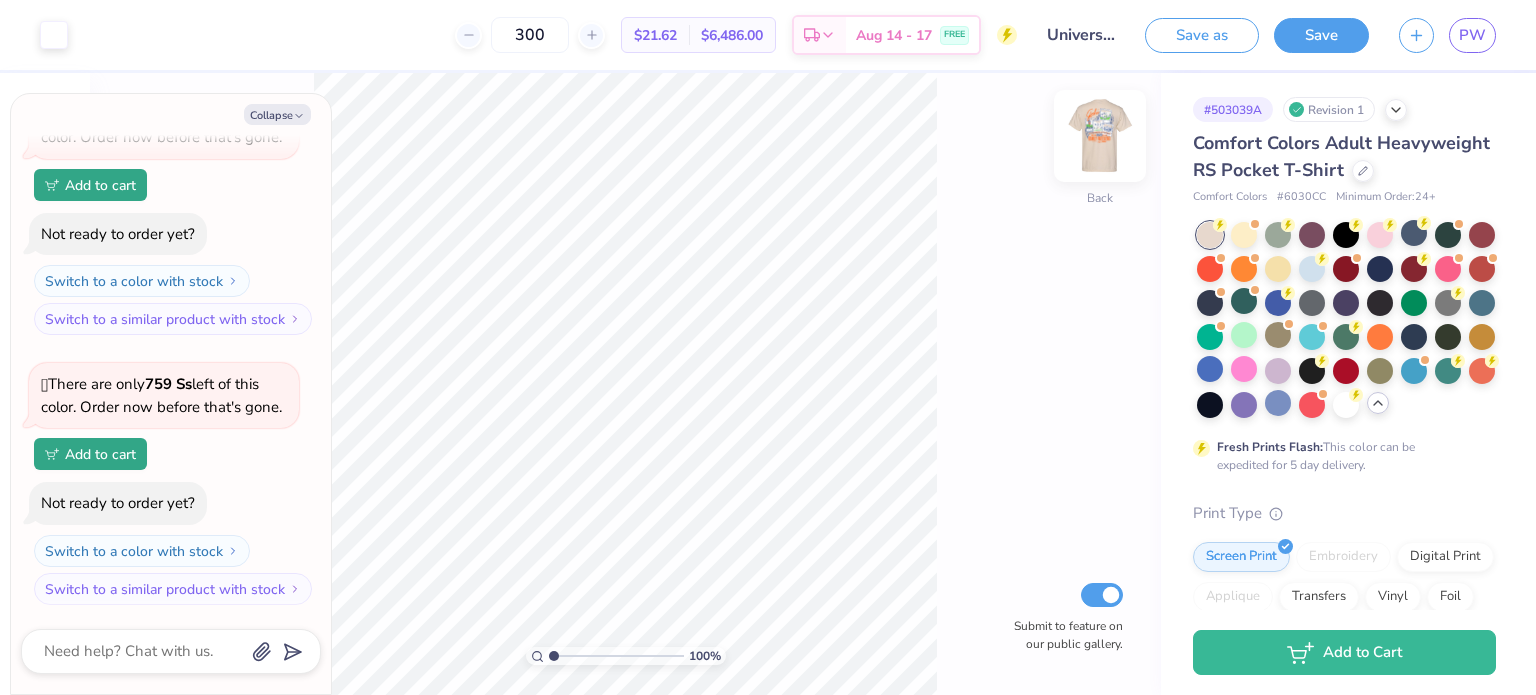 click at bounding box center [1100, 136] 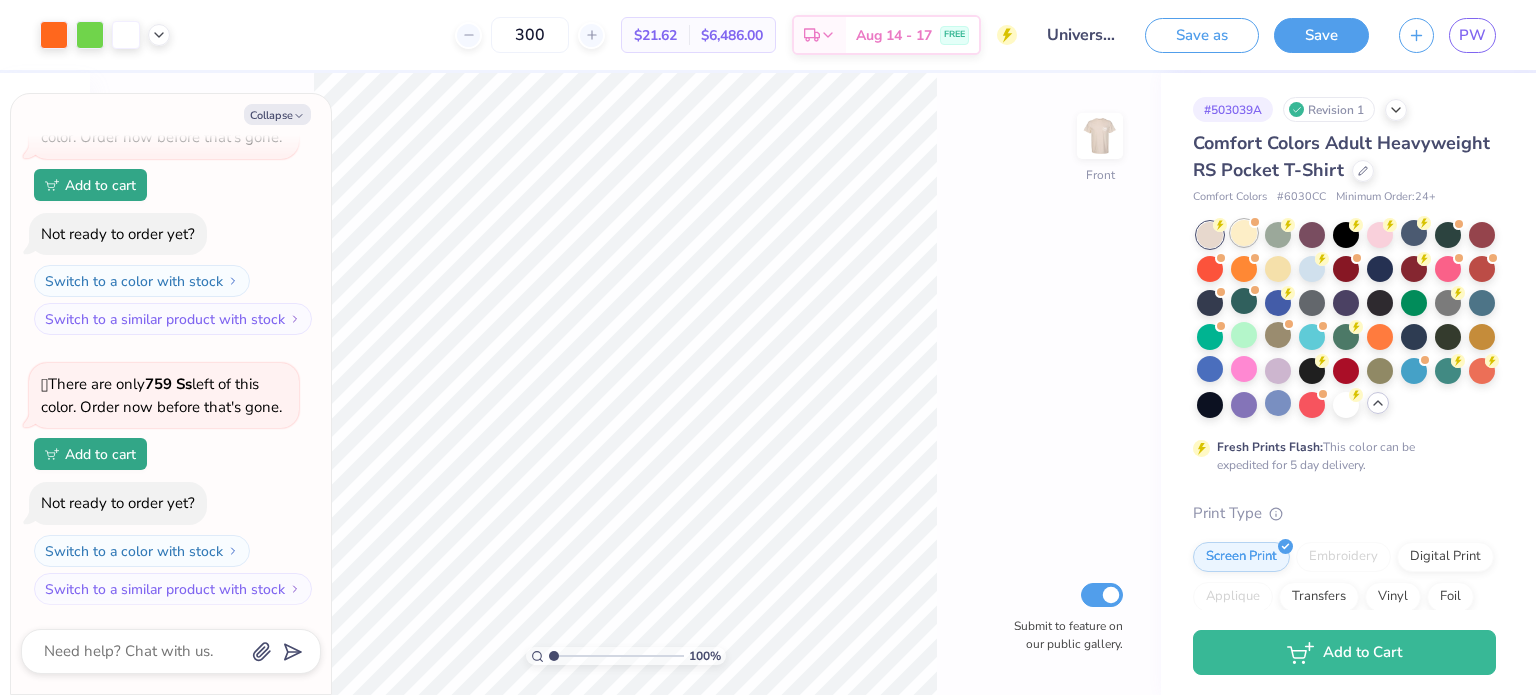 click at bounding box center (1244, 233) 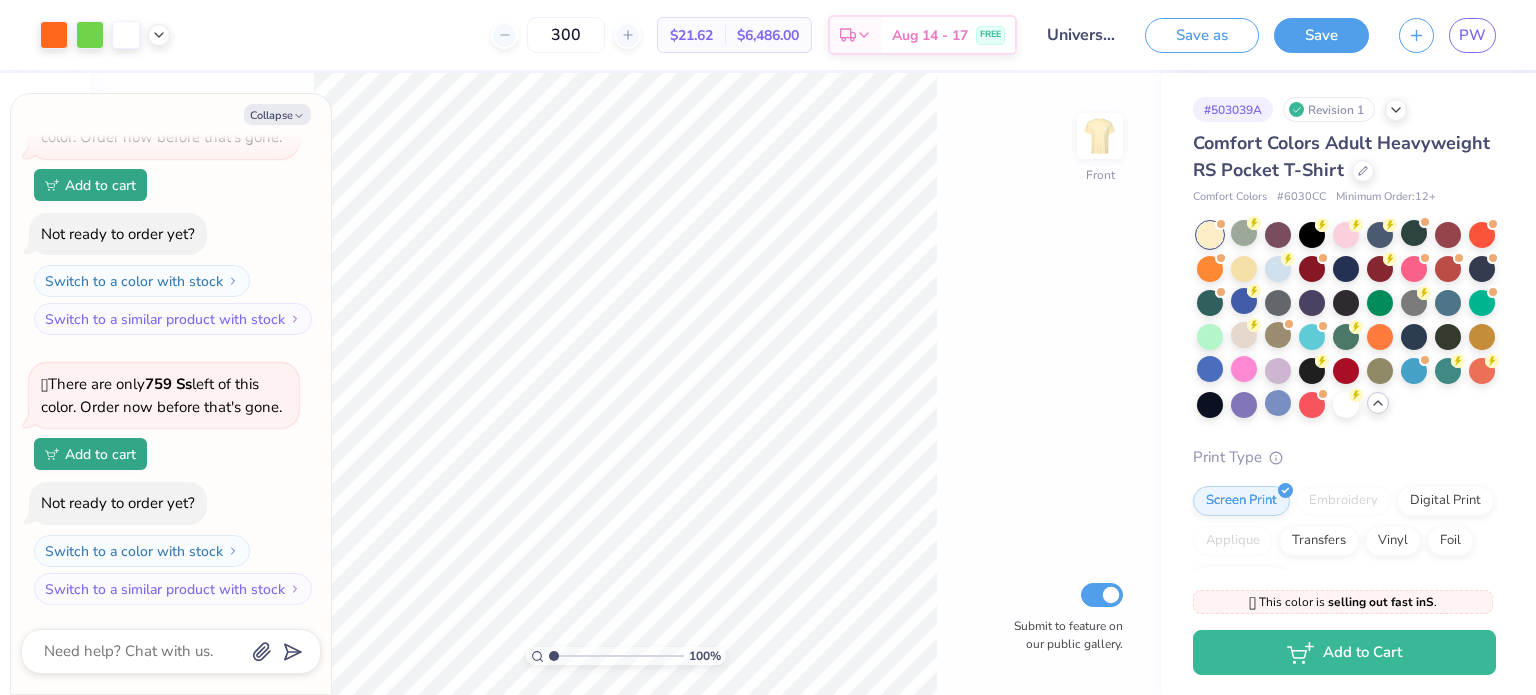 scroll, scrollTop: 559, scrollLeft: 0, axis: vertical 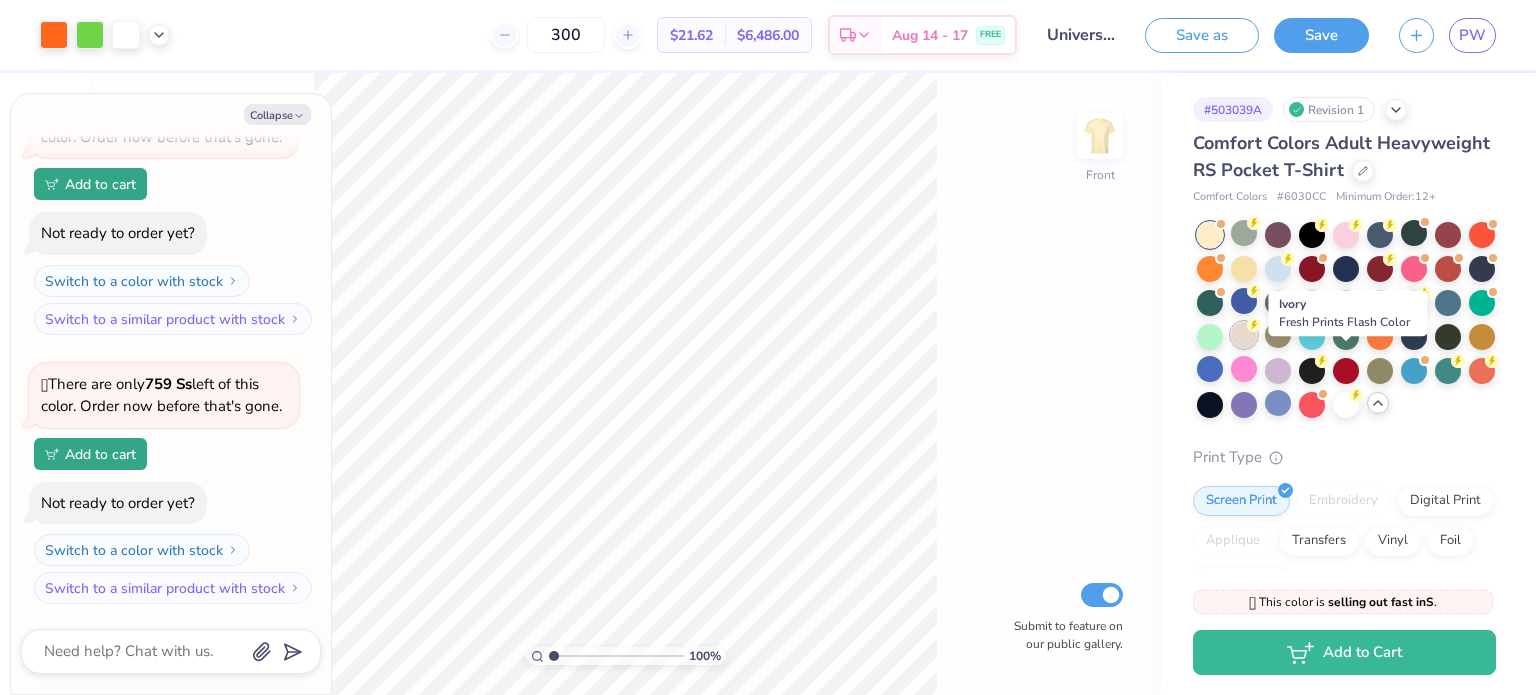 click at bounding box center [1244, 335] 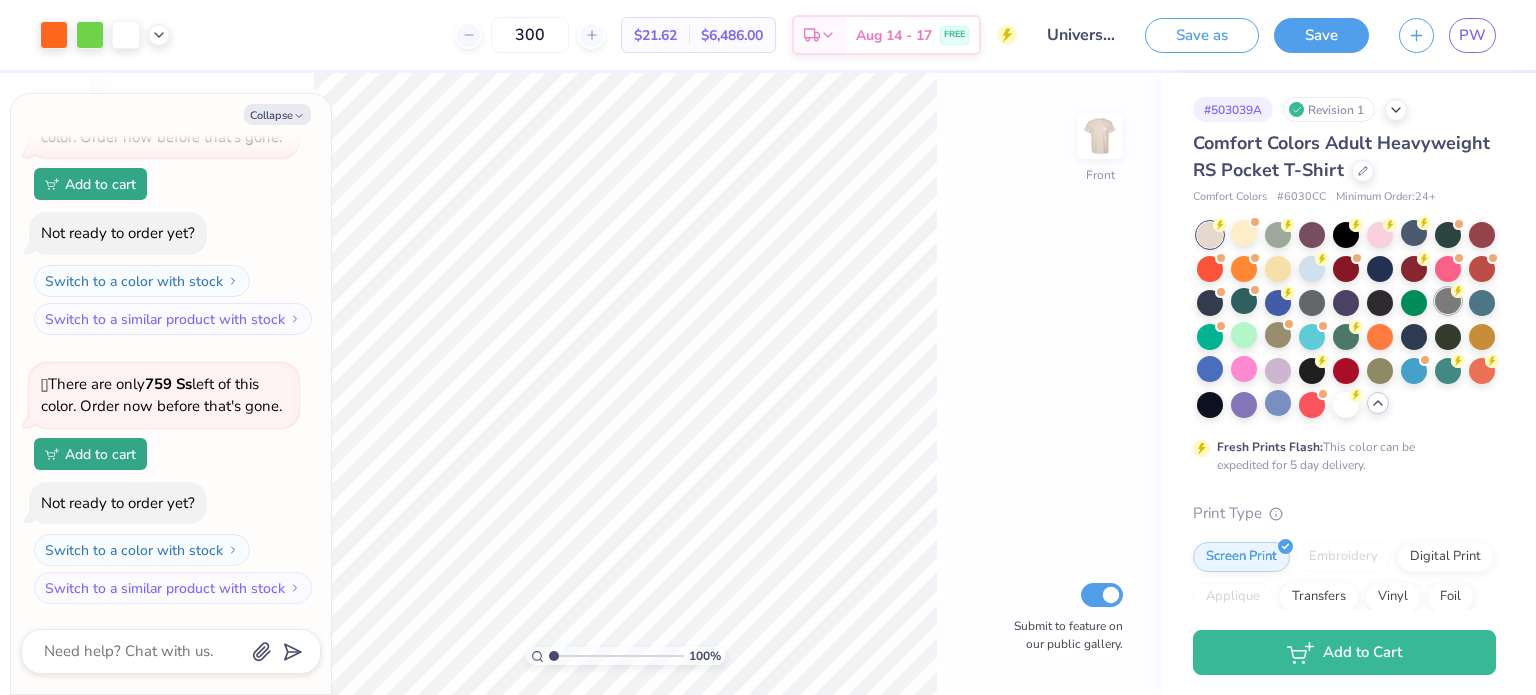 click at bounding box center [1448, 301] 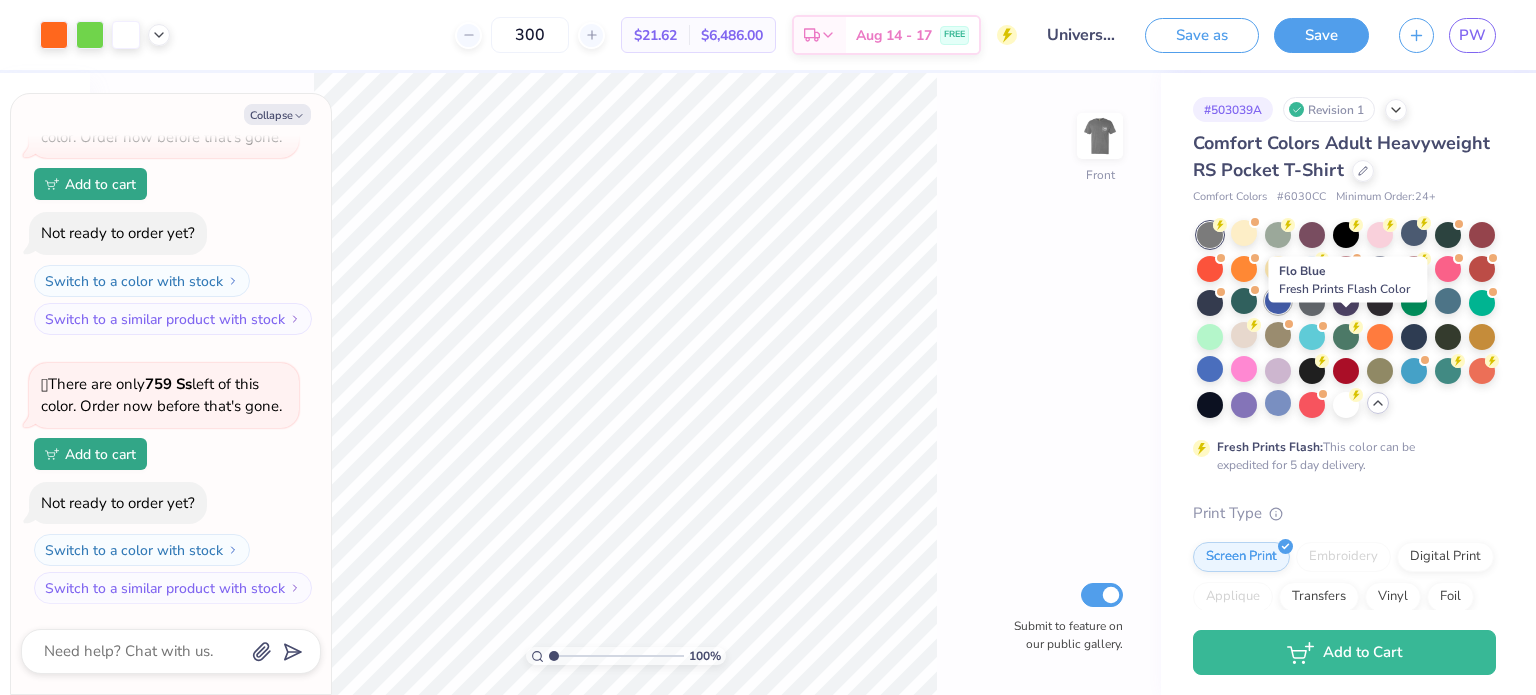 click at bounding box center [1278, 301] 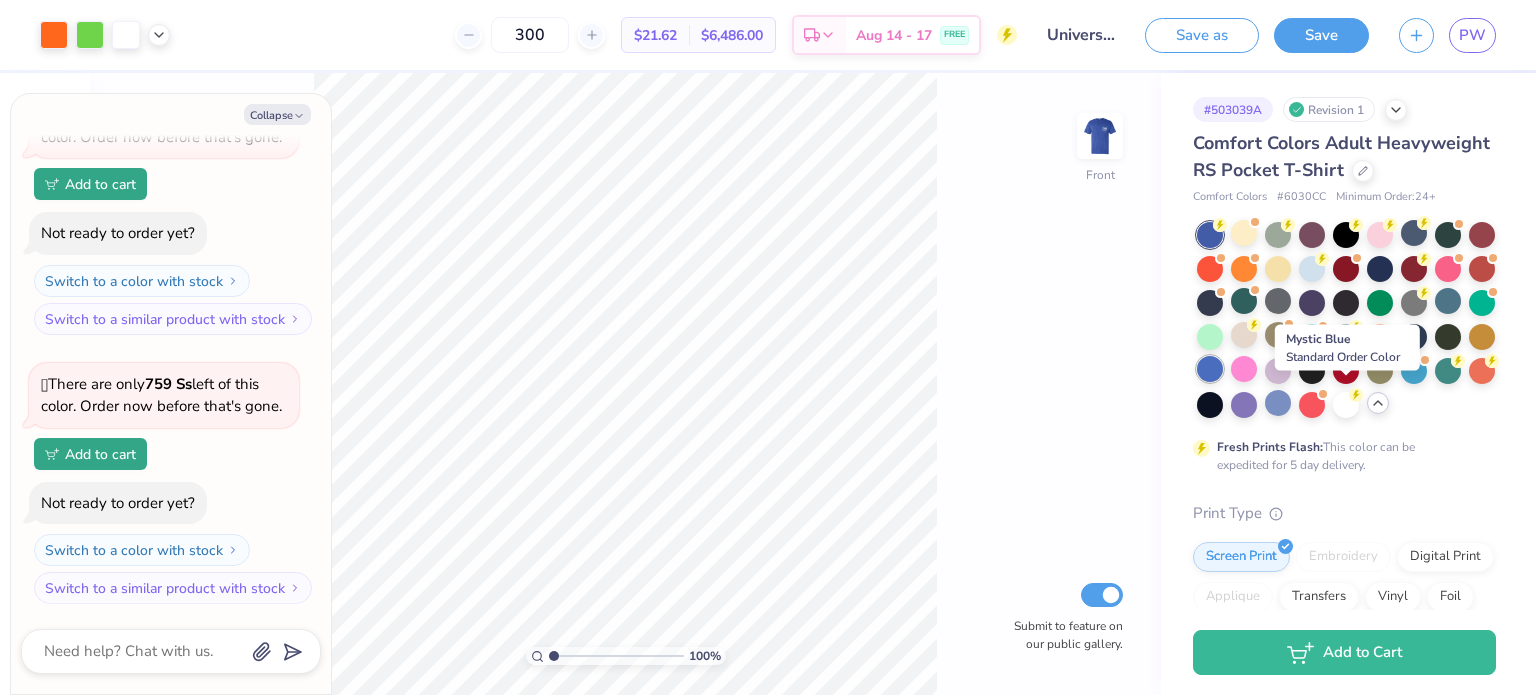 click at bounding box center [1210, 369] 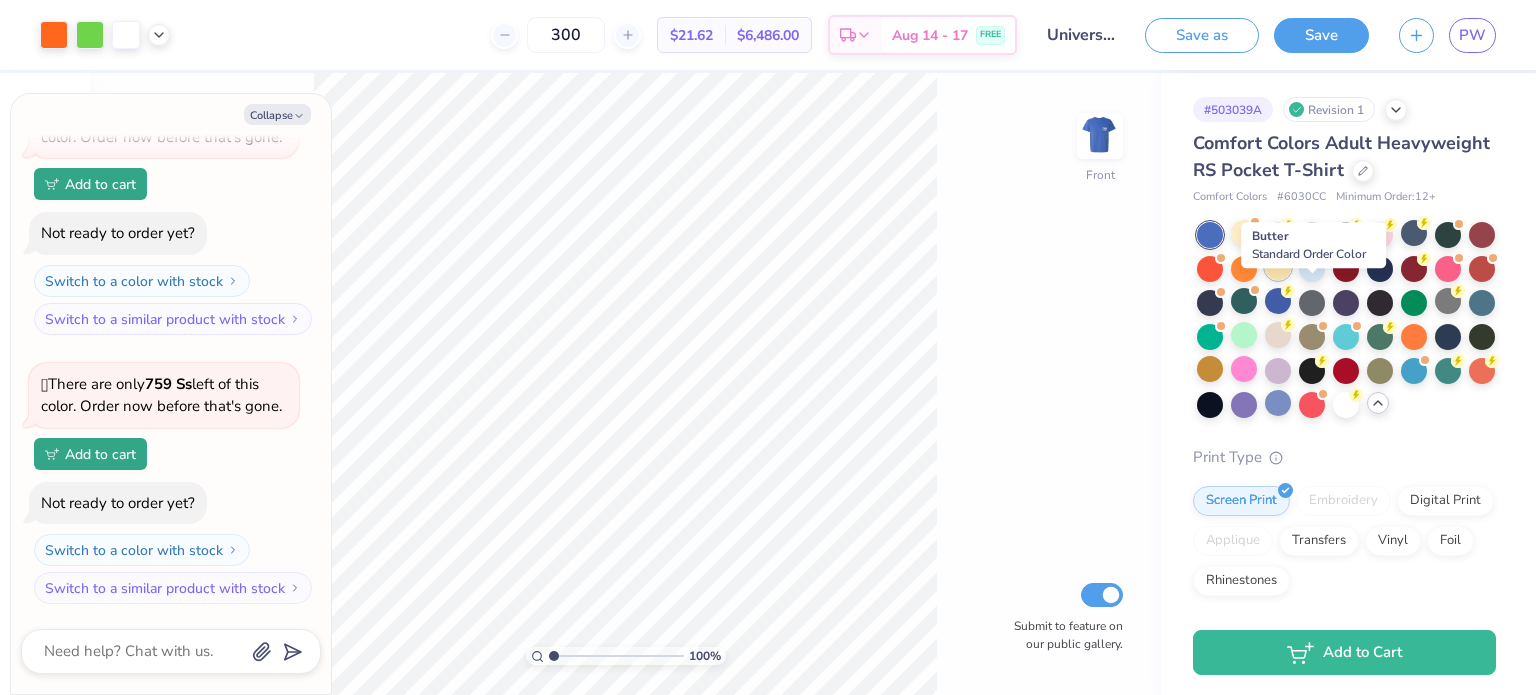 click at bounding box center (1278, 267) 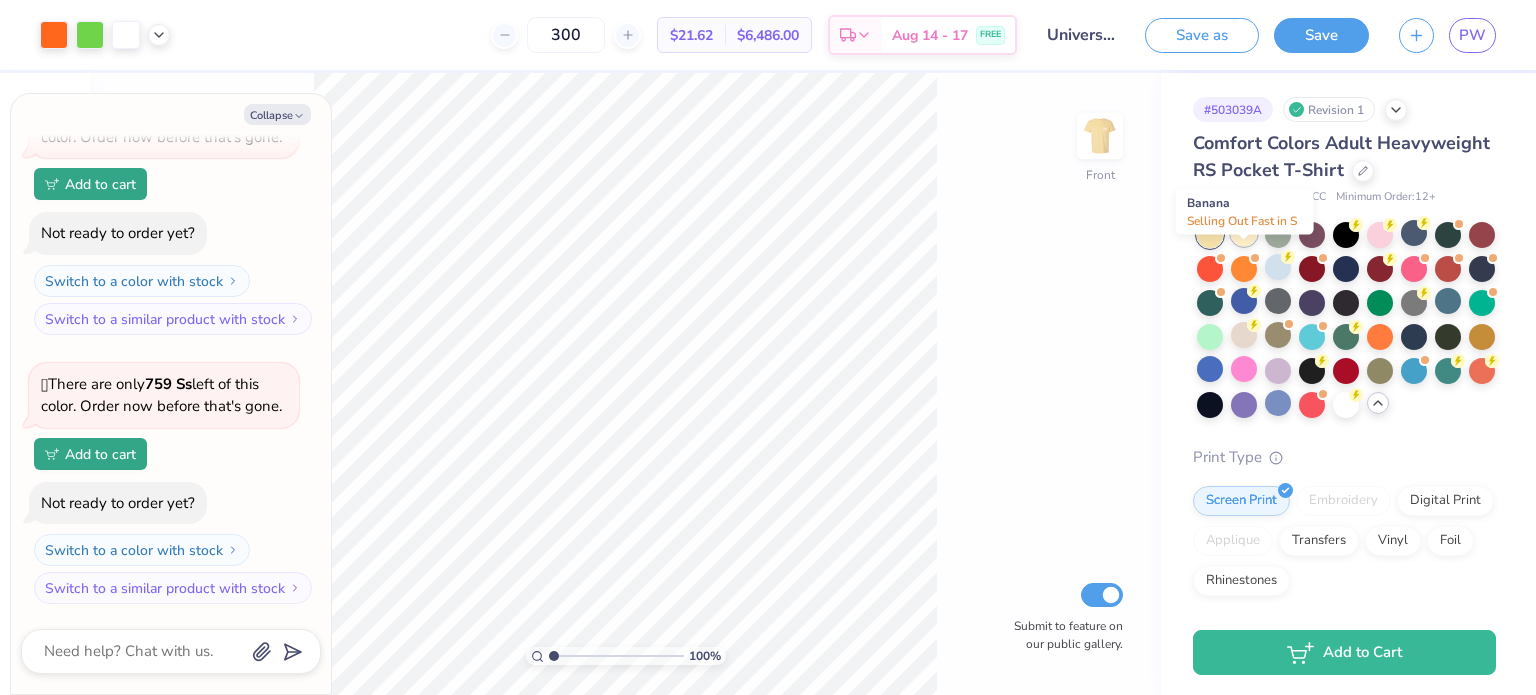 click at bounding box center [1244, 233] 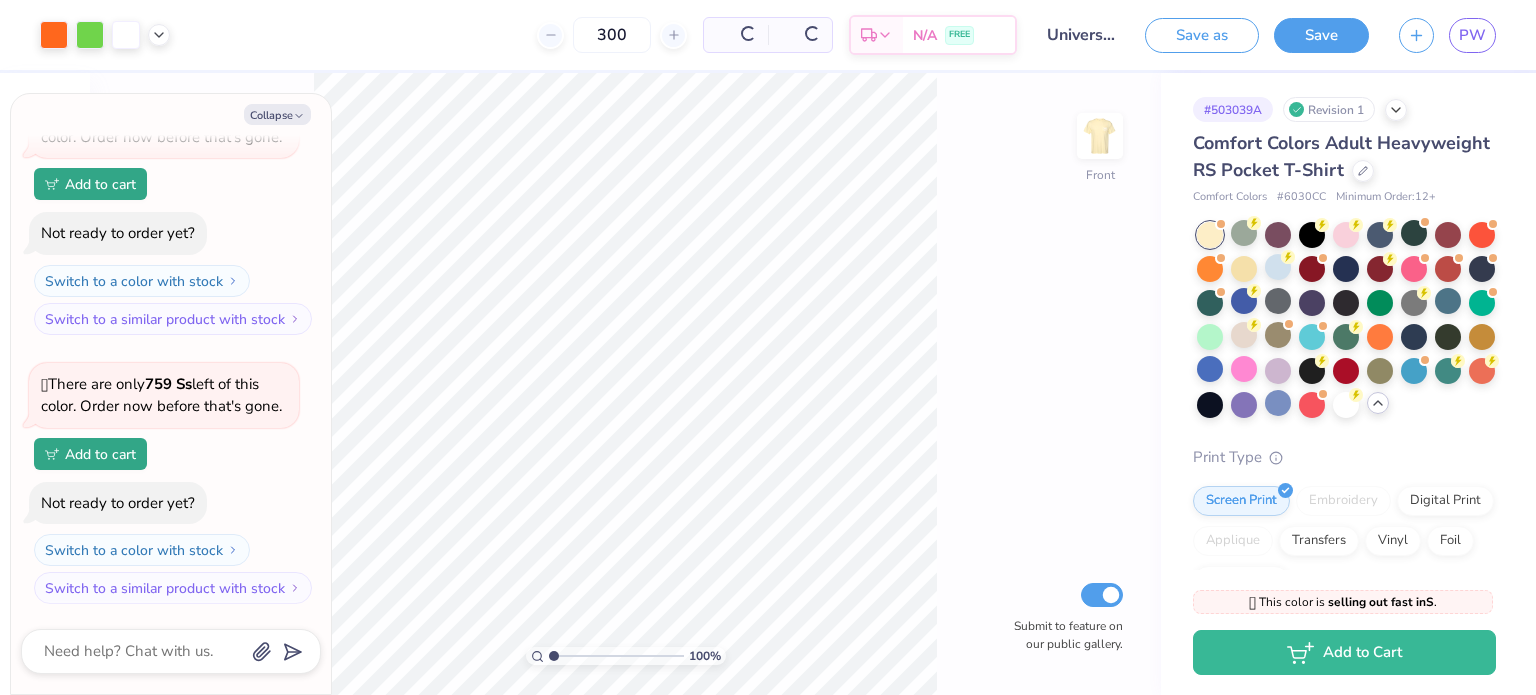 scroll, scrollTop: 828, scrollLeft: 0, axis: vertical 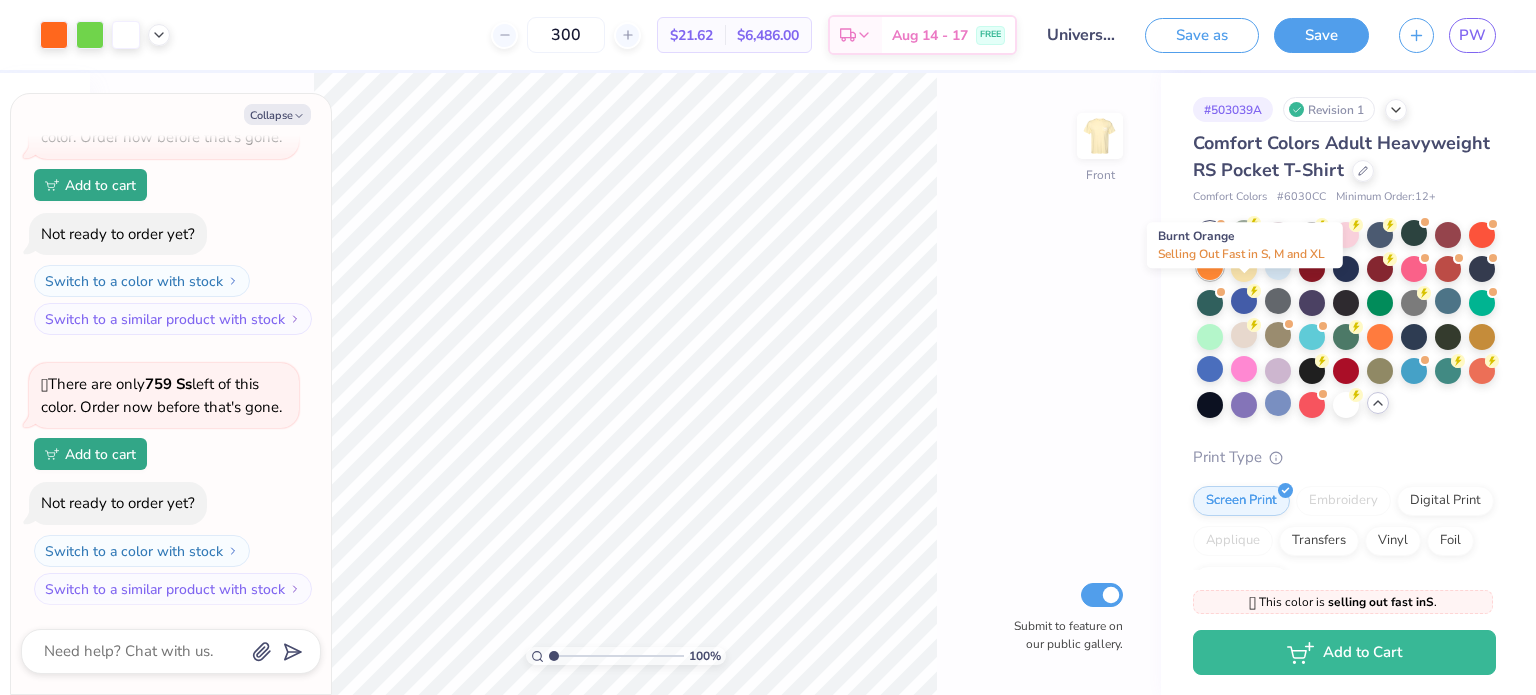 click at bounding box center [1210, 267] 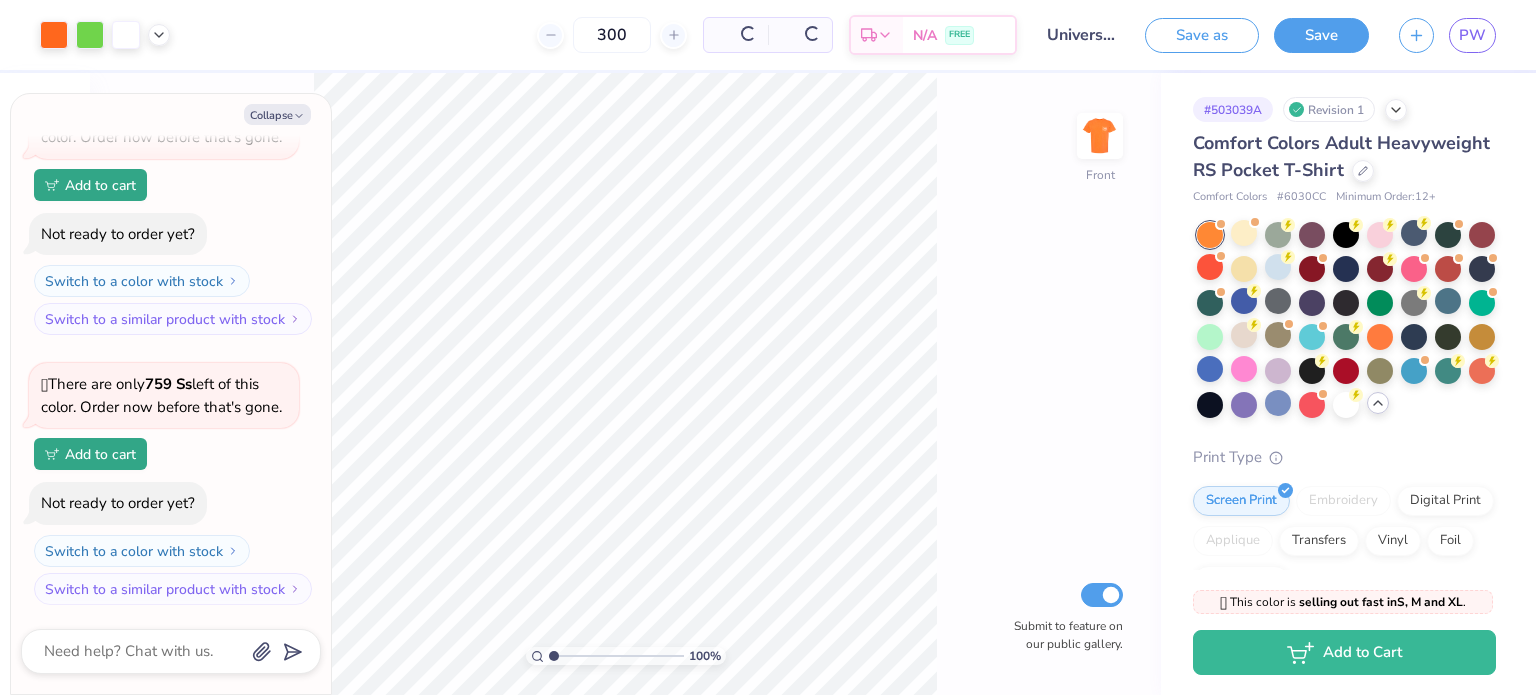 scroll, scrollTop: 1120, scrollLeft: 0, axis: vertical 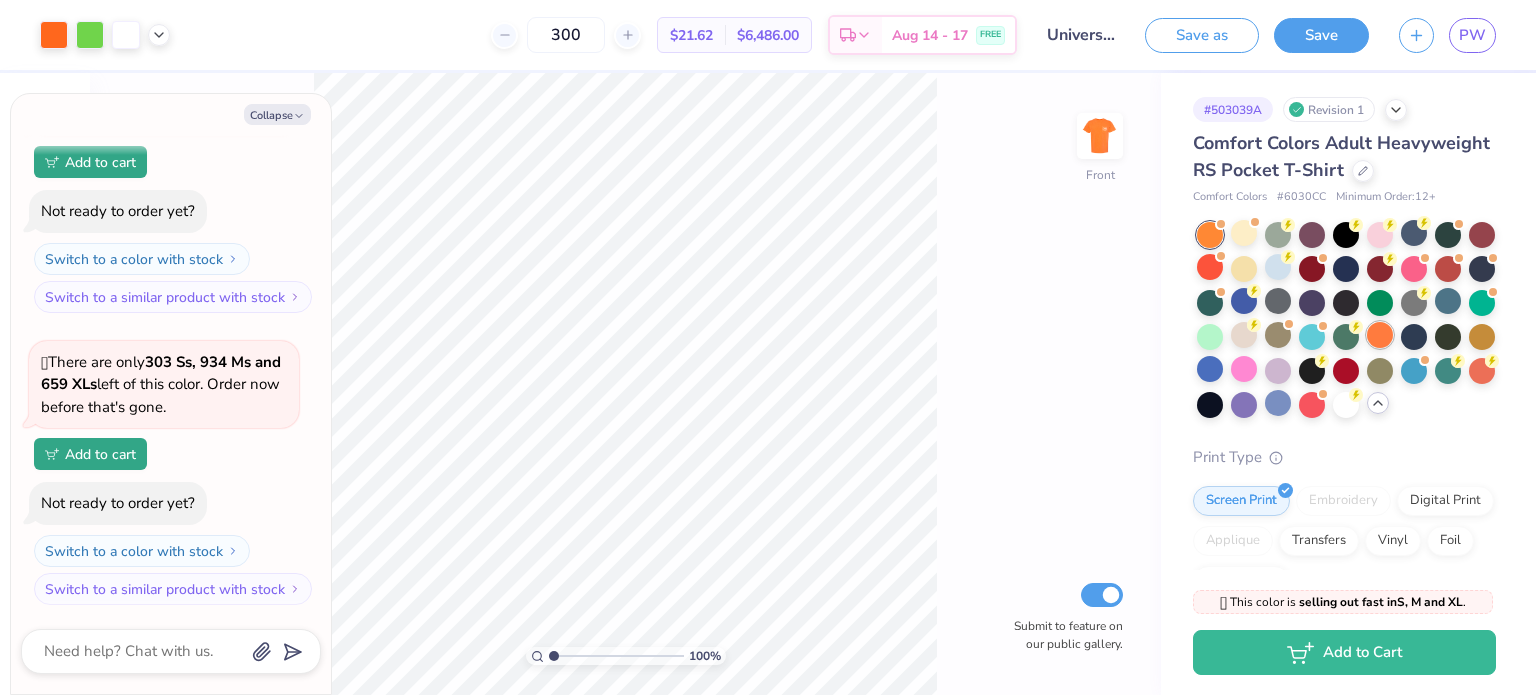 click at bounding box center (1380, 335) 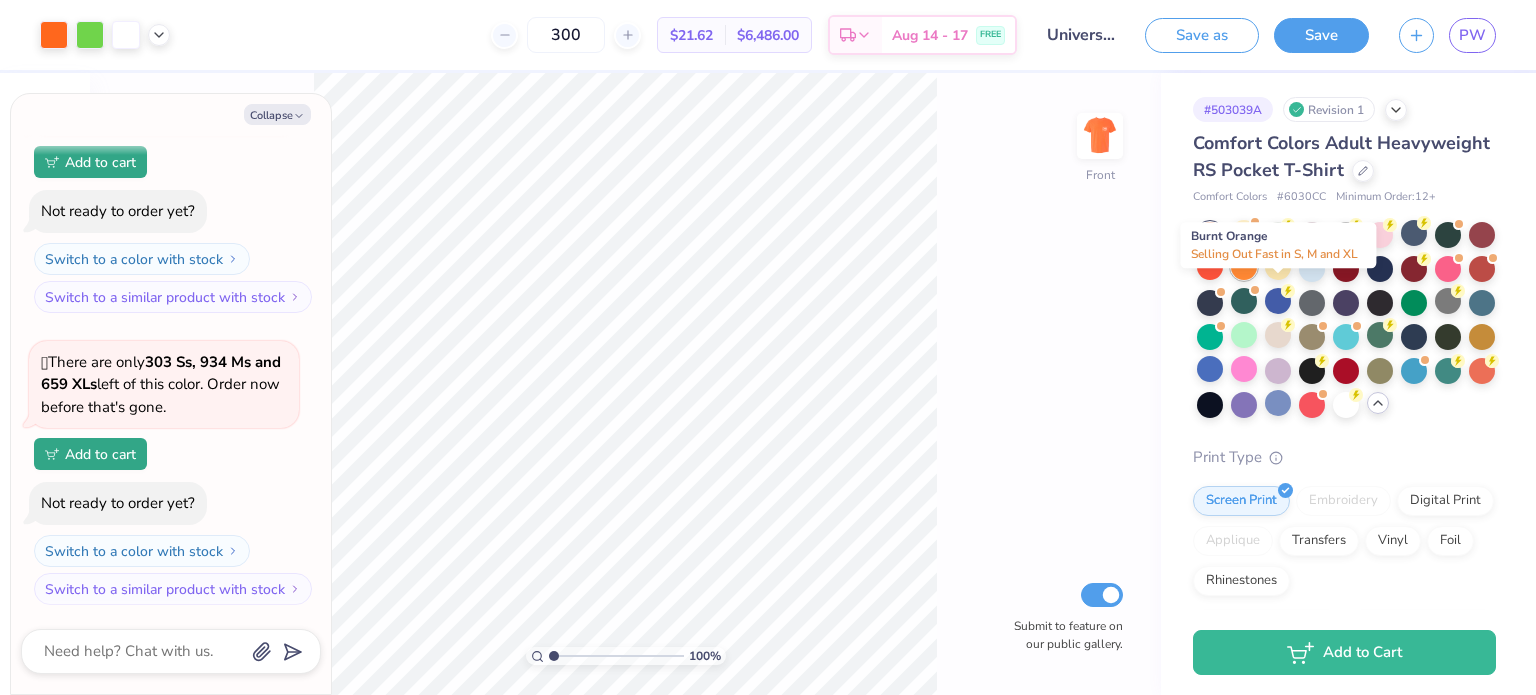 click at bounding box center [1244, 267] 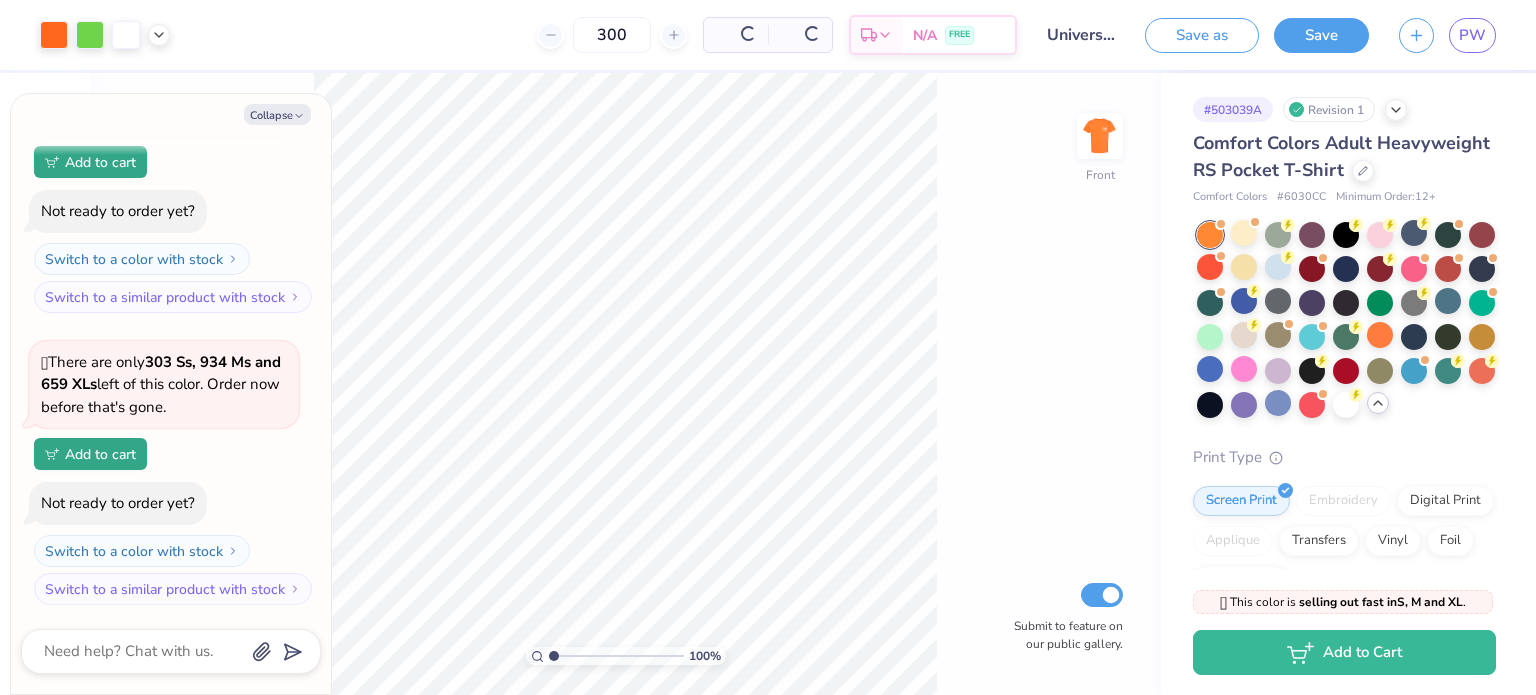 scroll, scrollTop: 1412, scrollLeft: 0, axis: vertical 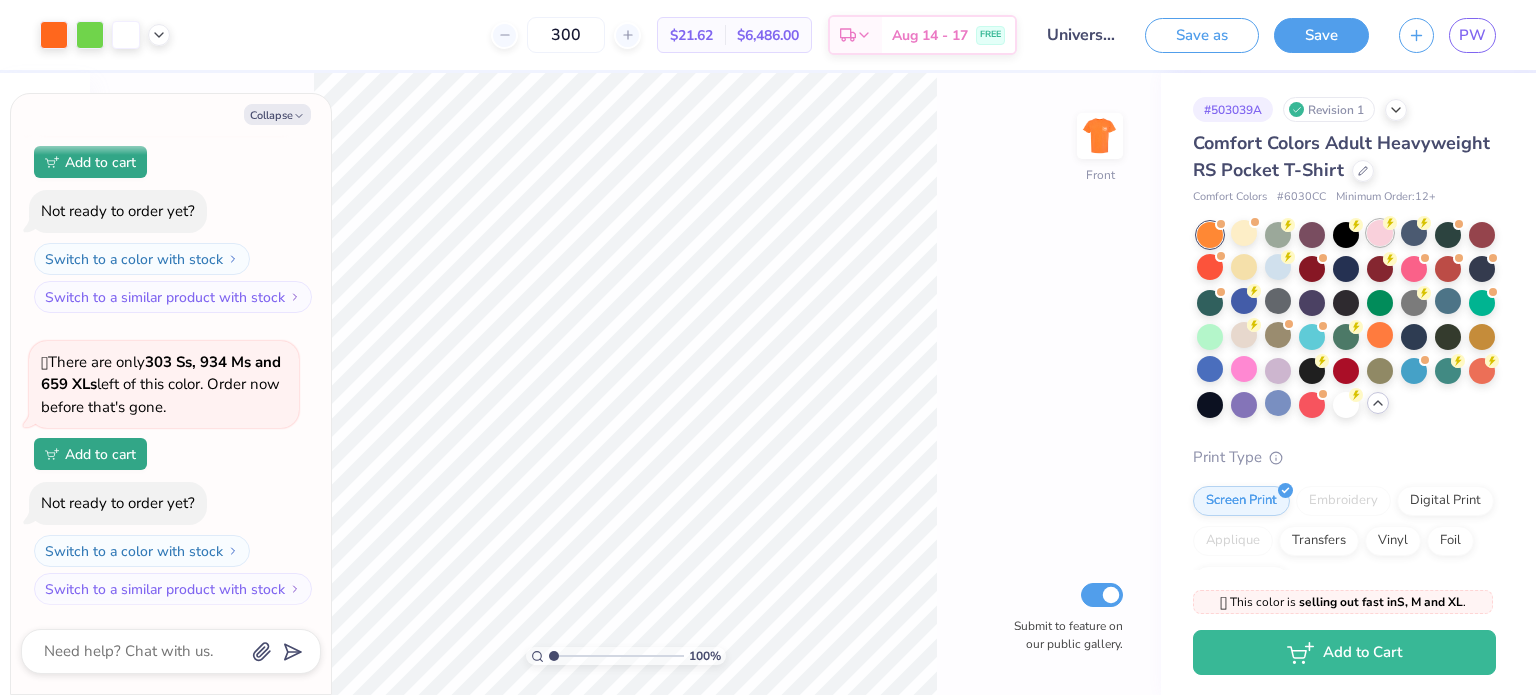 click at bounding box center (1380, 233) 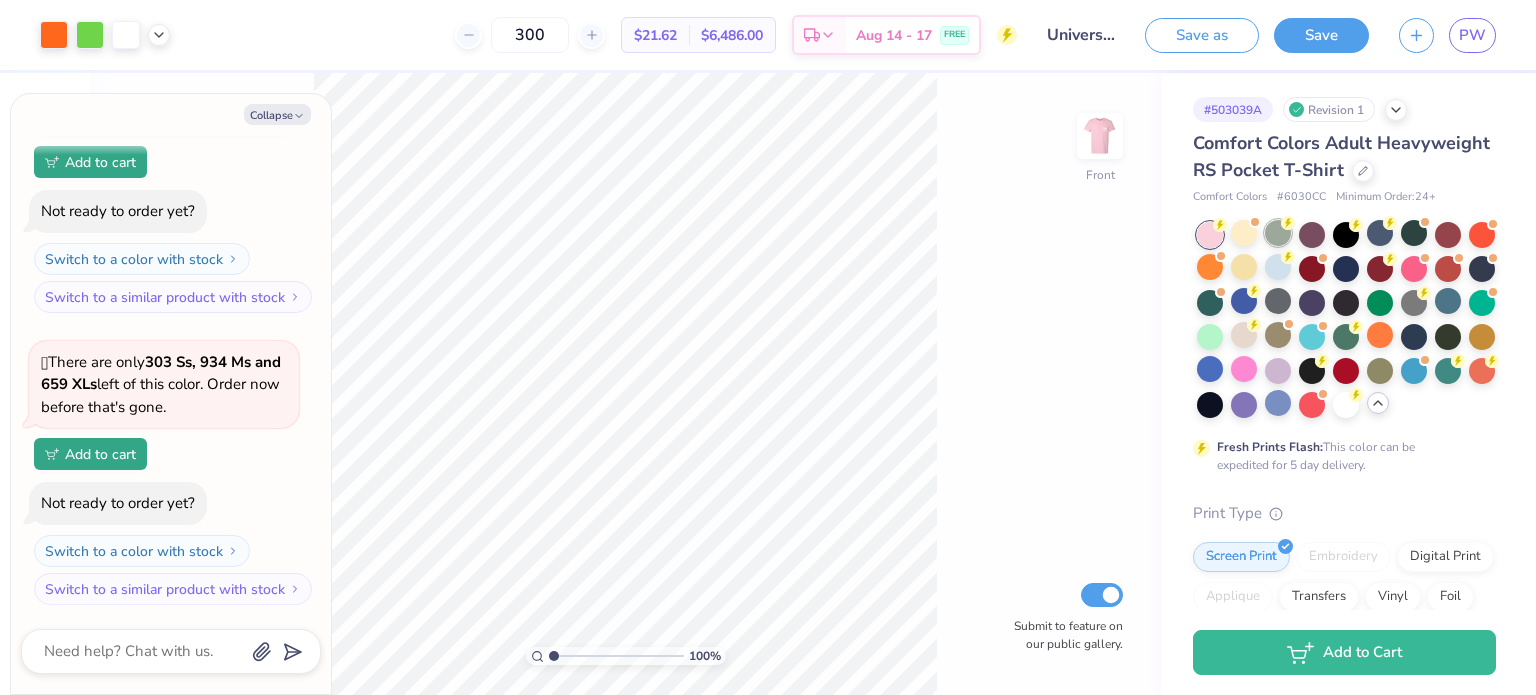 click at bounding box center [1278, 233] 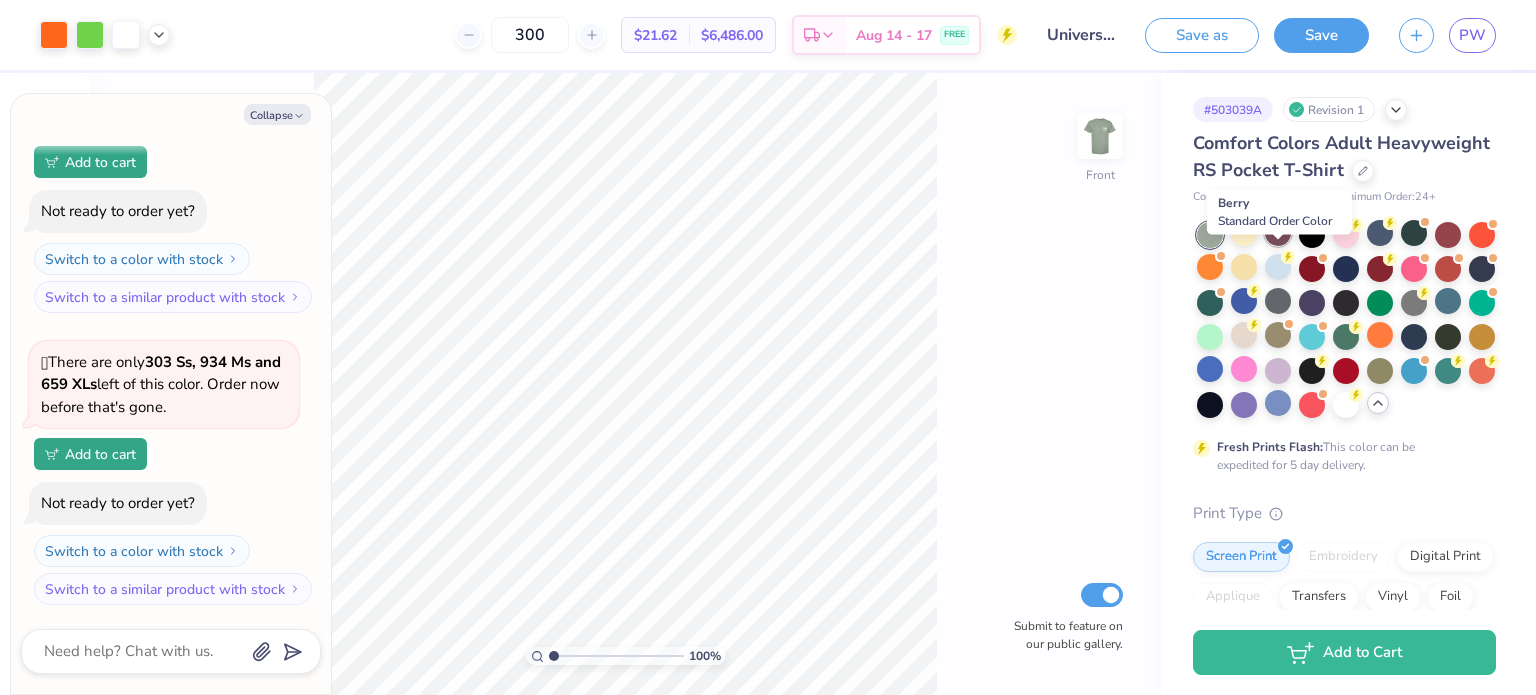 click at bounding box center [1278, 233] 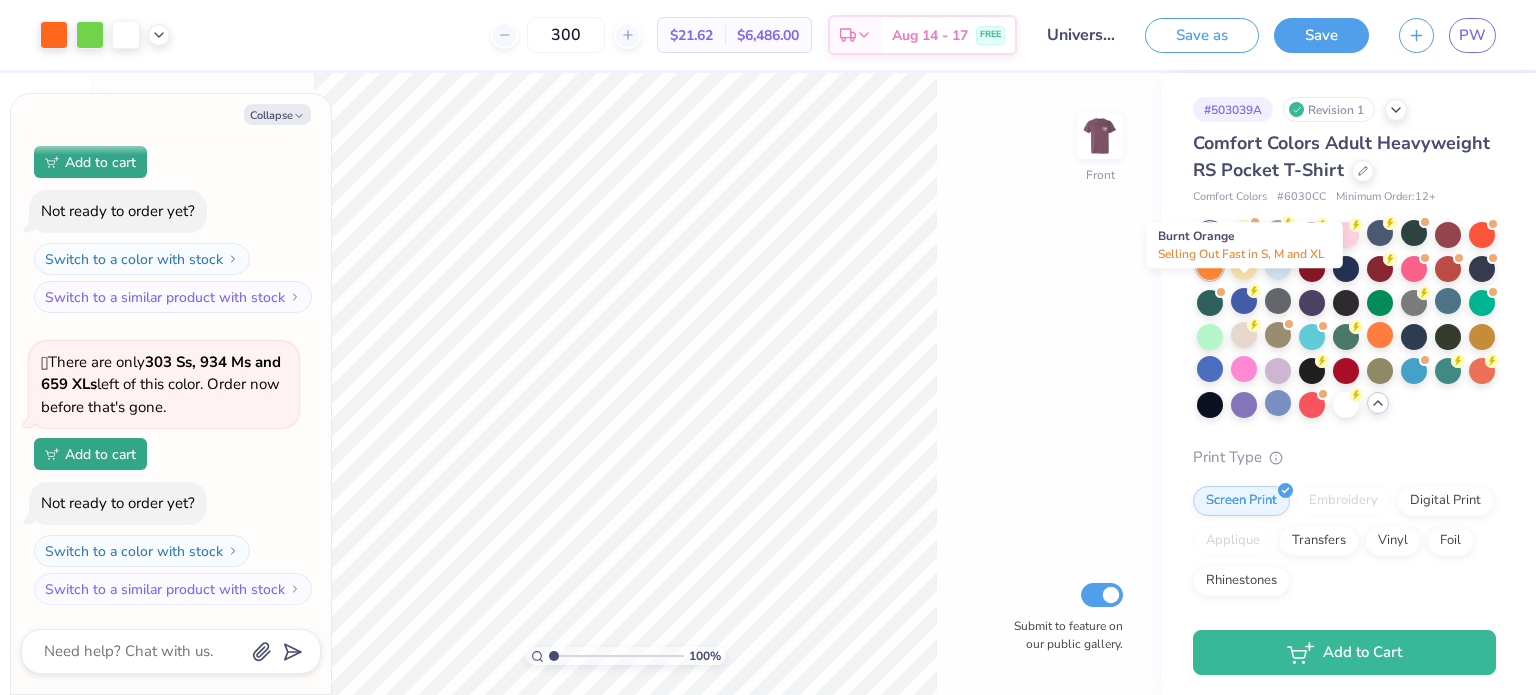 click at bounding box center [1210, 267] 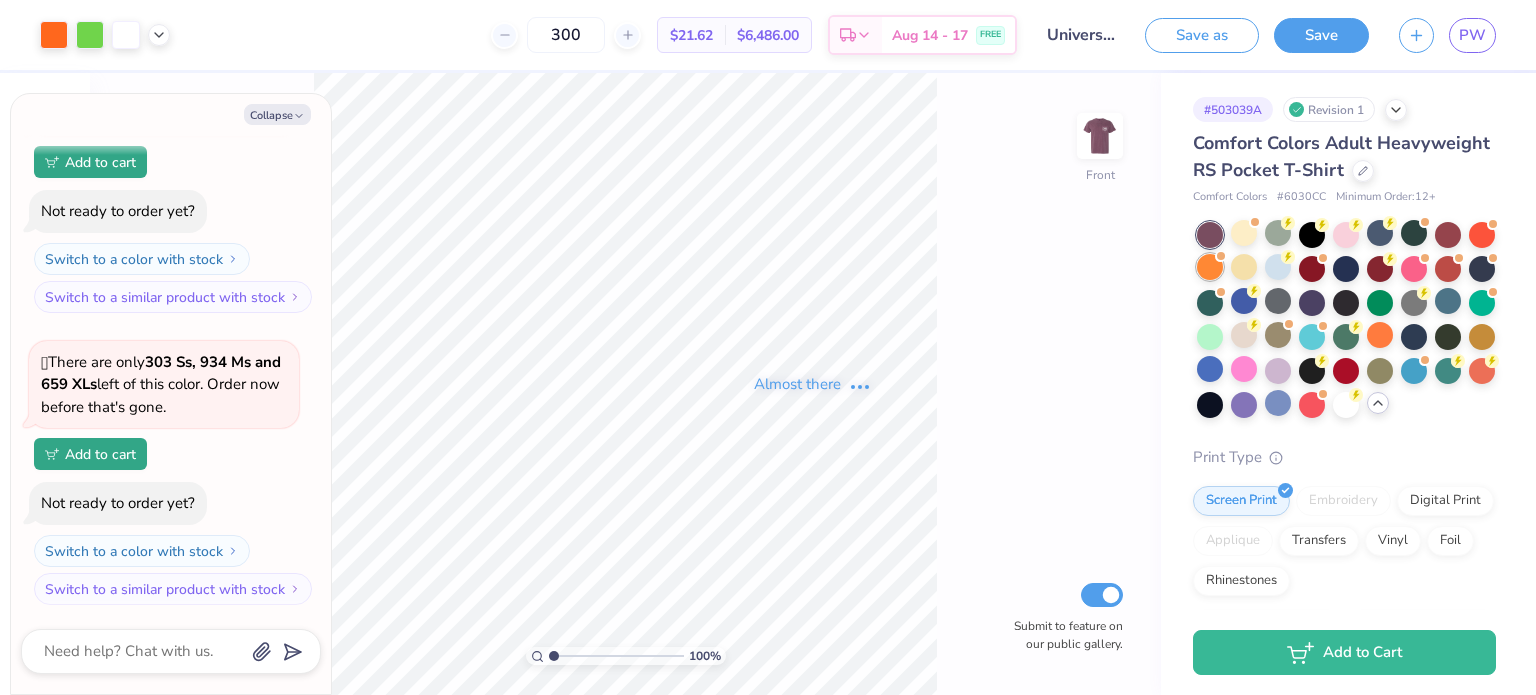 scroll, scrollTop: 1704, scrollLeft: 0, axis: vertical 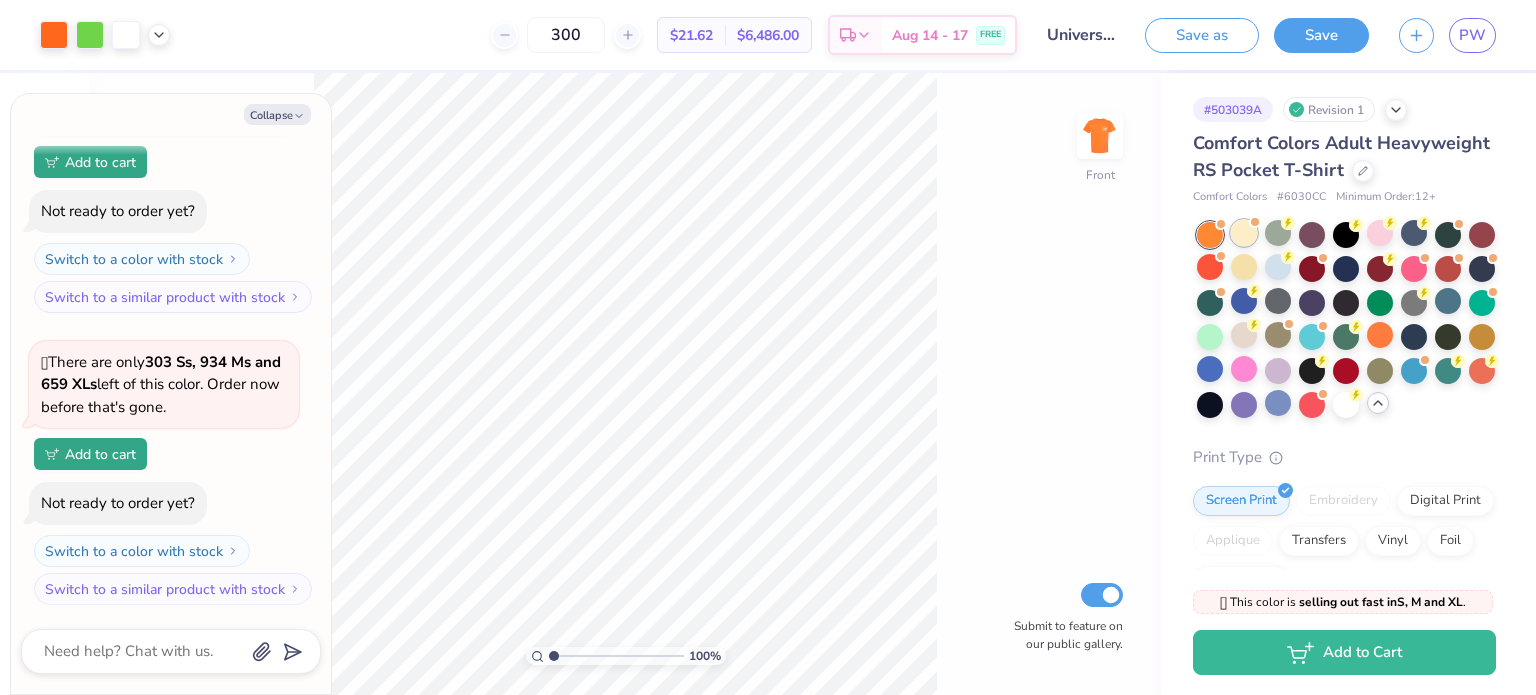 click at bounding box center [1244, 233] 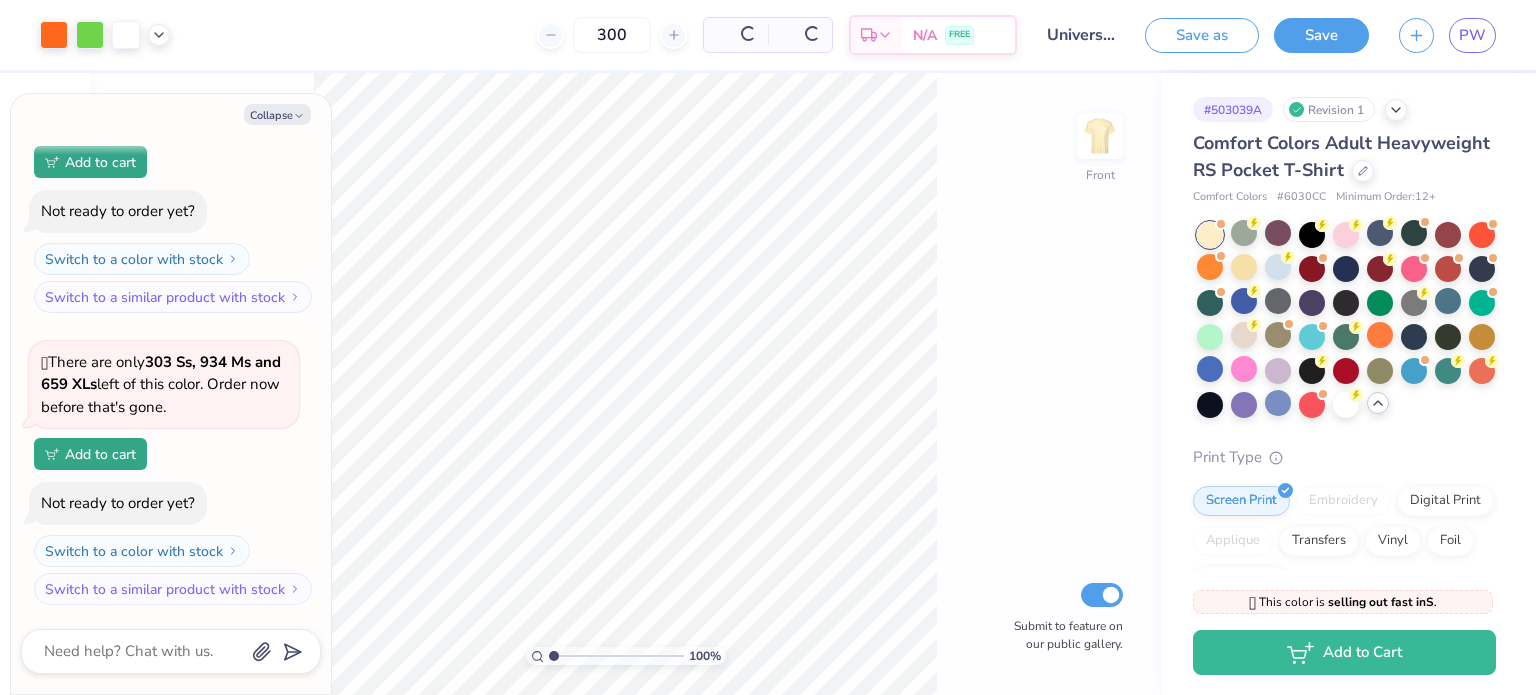 scroll, scrollTop: 1973, scrollLeft: 0, axis: vertical 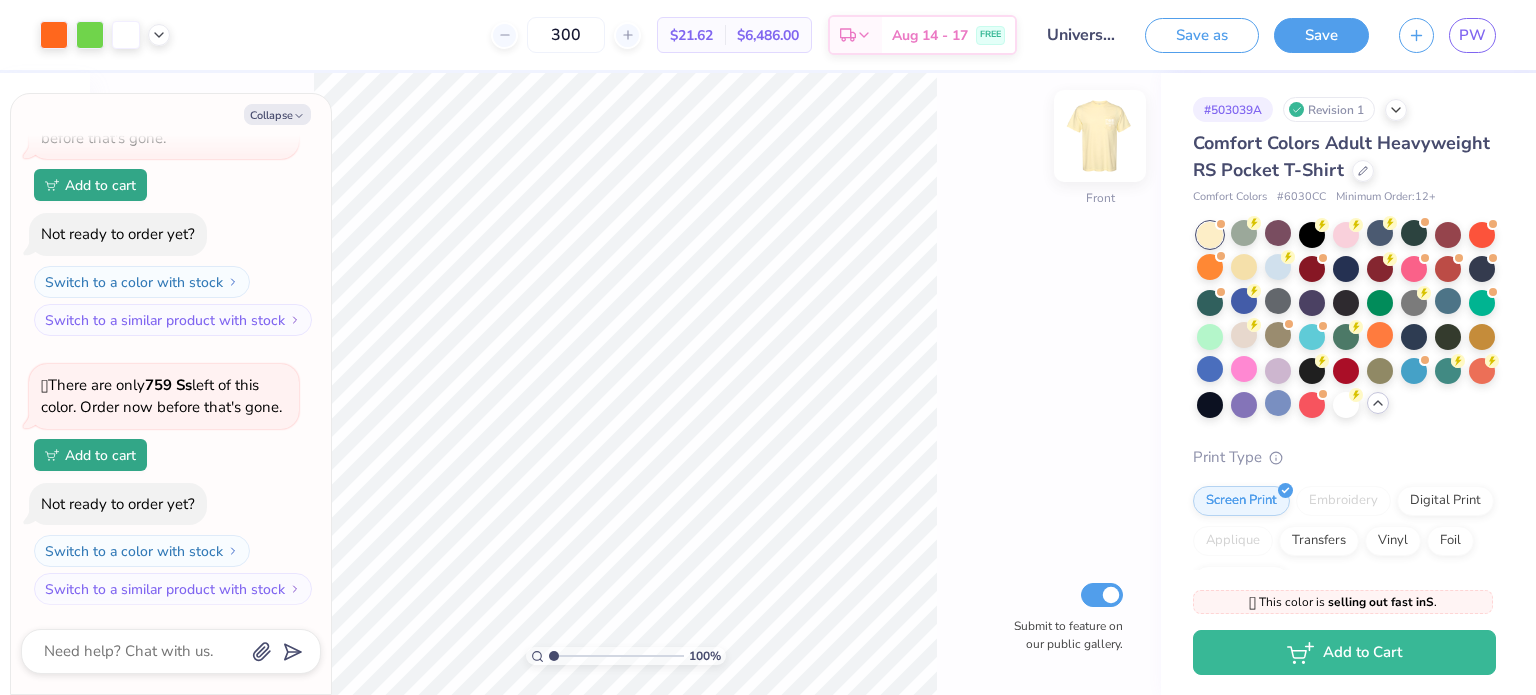 click at bounding box center (1100, 136) 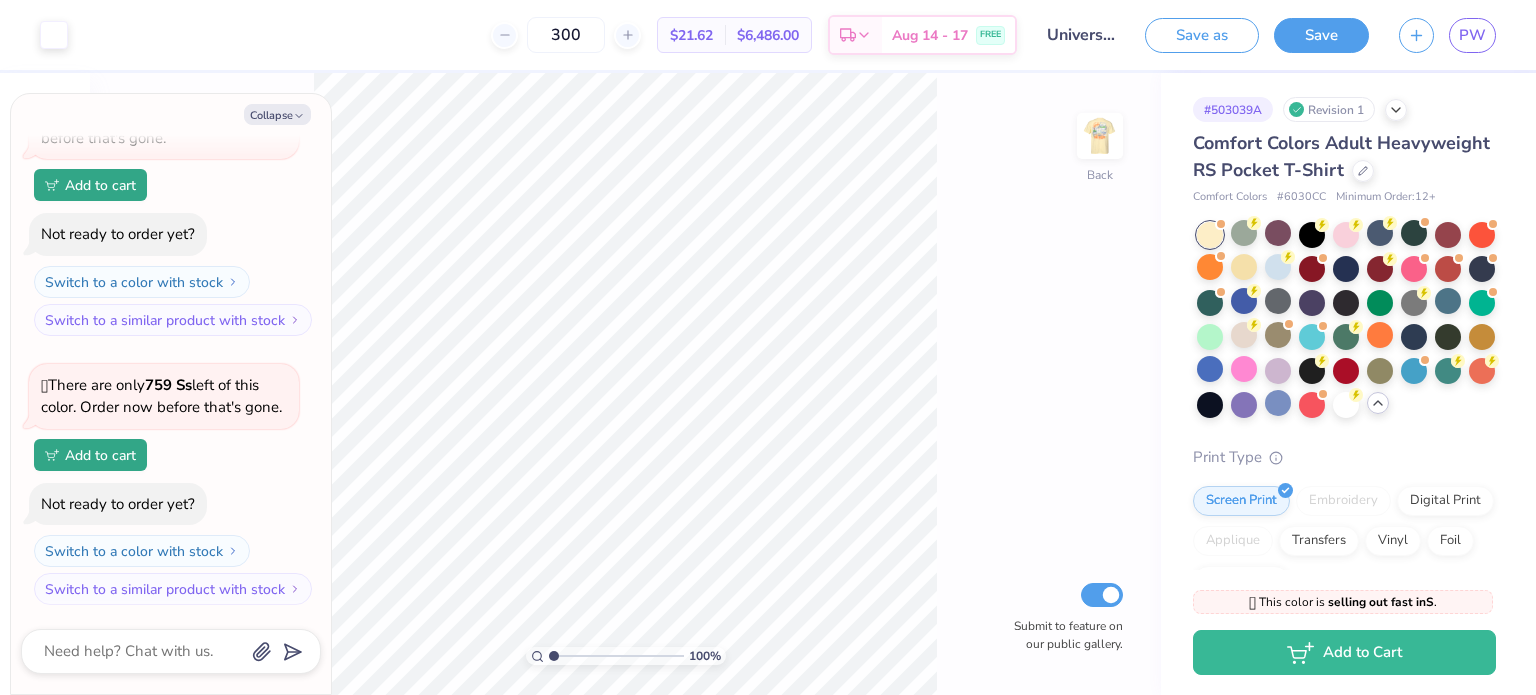 click at bounding box center [1100, 136] 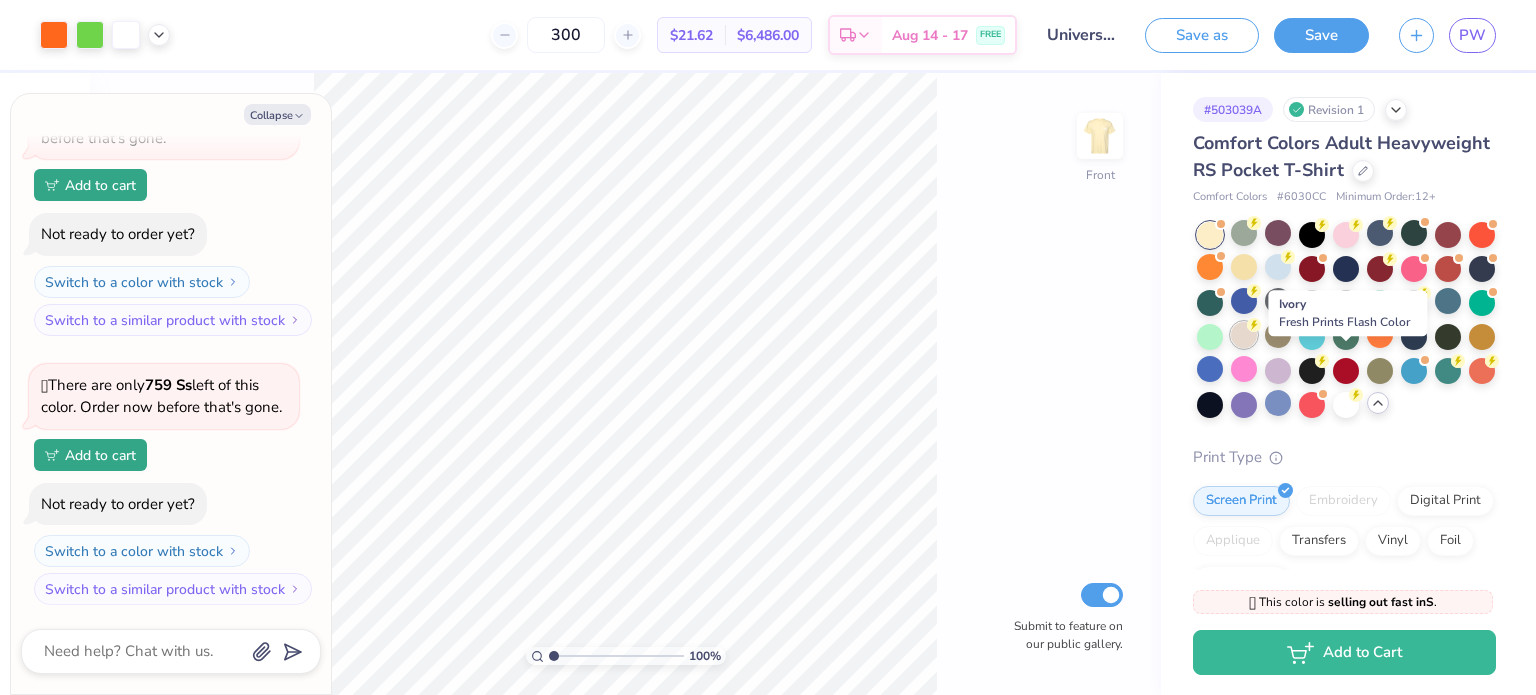 click at bounding box center (1244, 335) 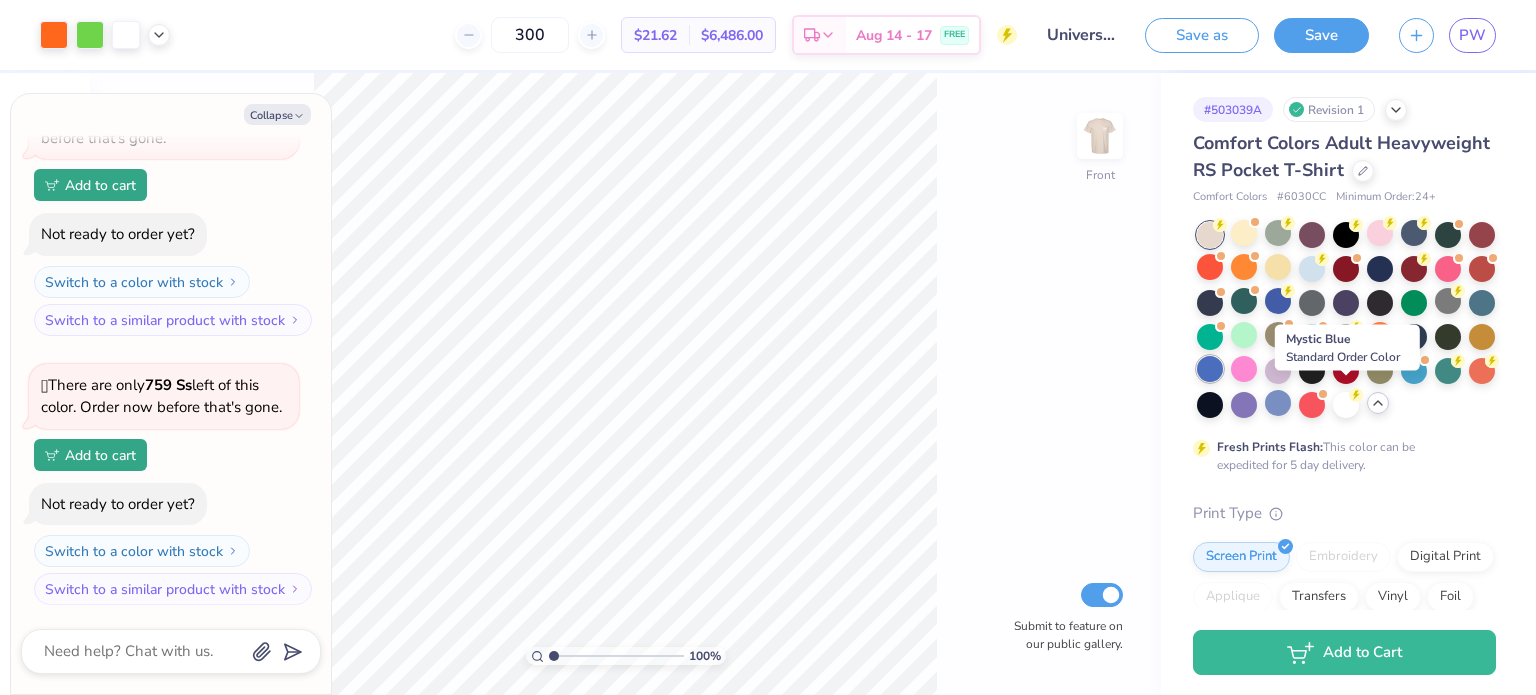click at bounding box center [1210, 369] 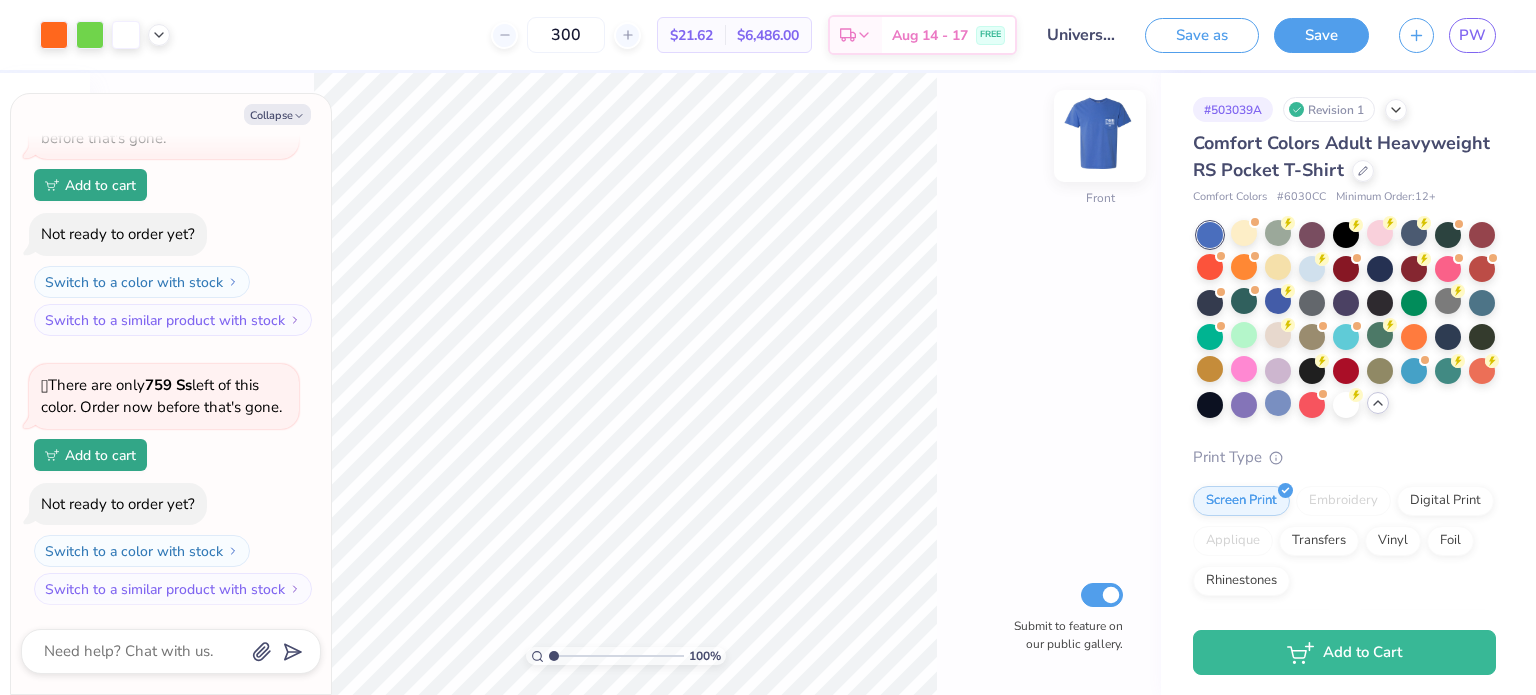 click at bounding box center [1100, 136] 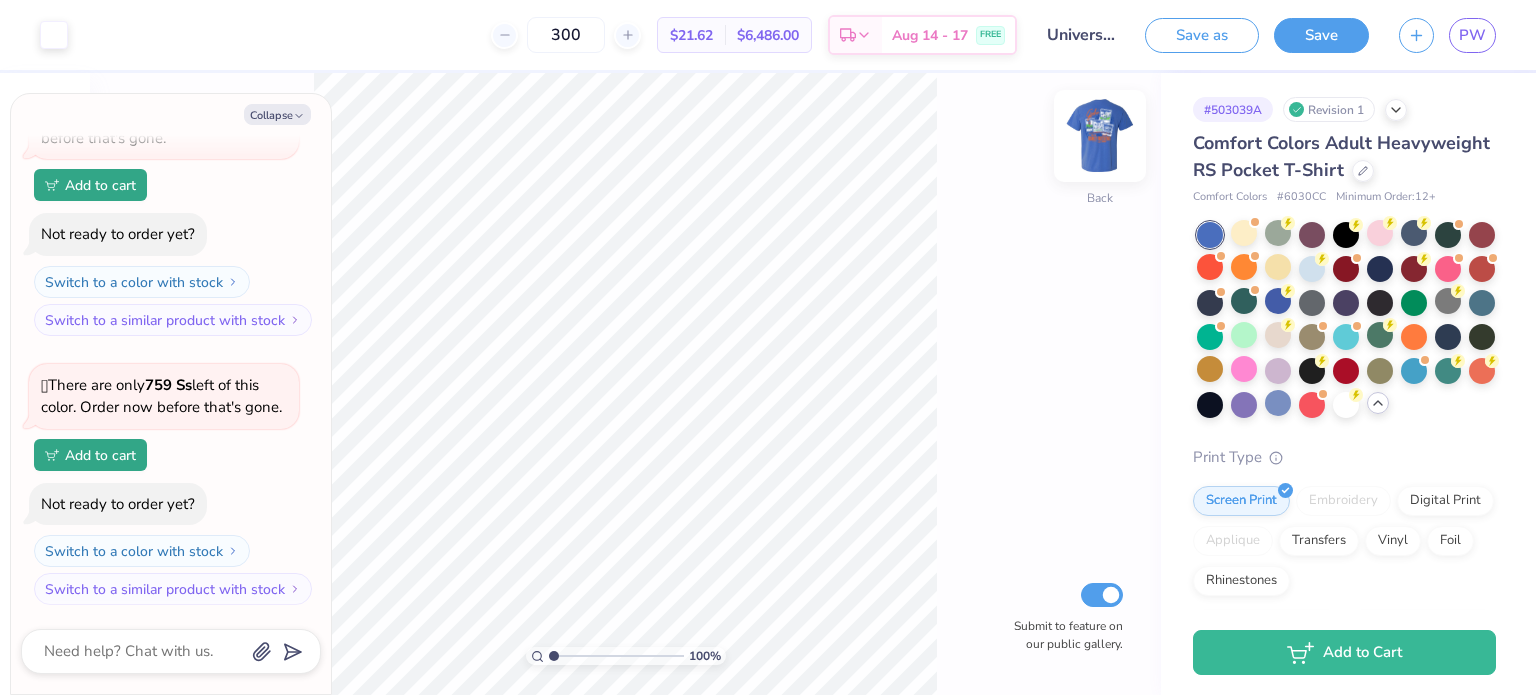 click at bounding box center (1100, 136) 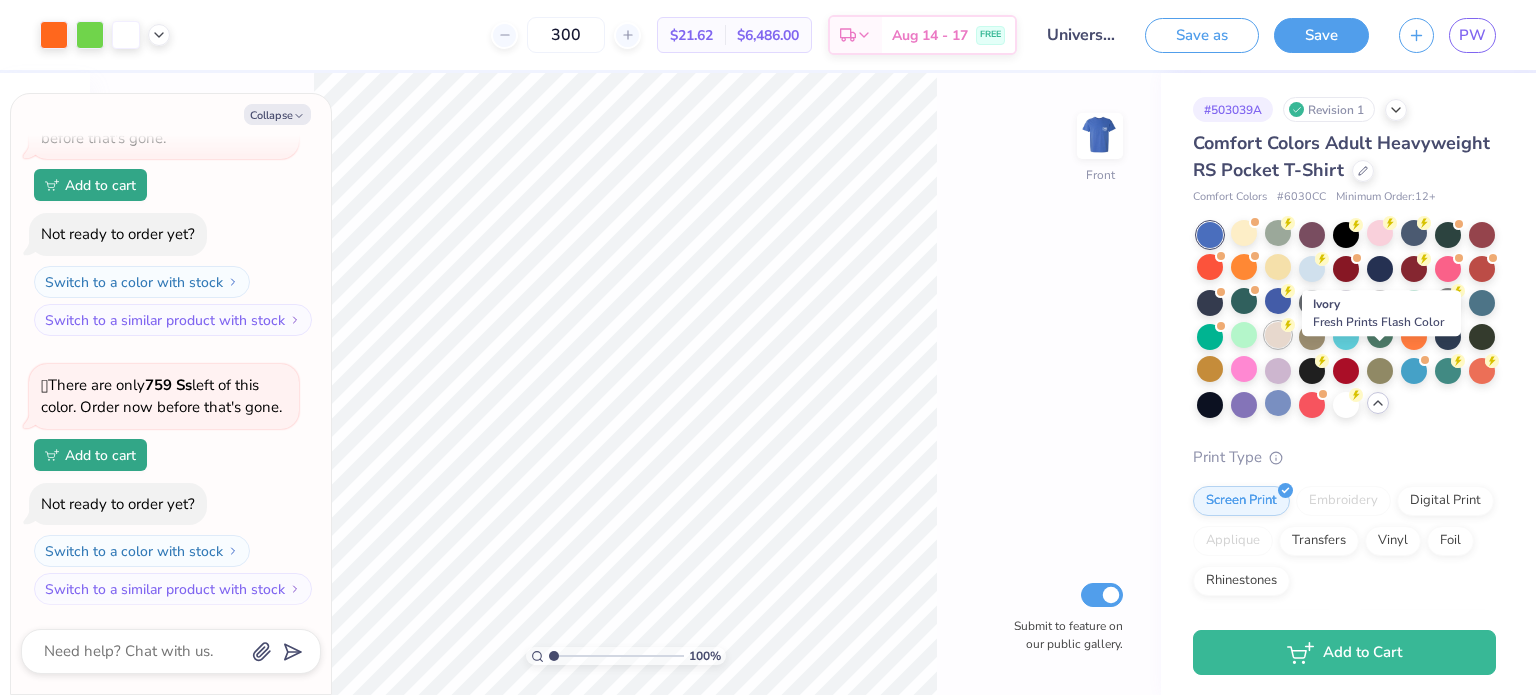 click at bounding box center (1278, 335) 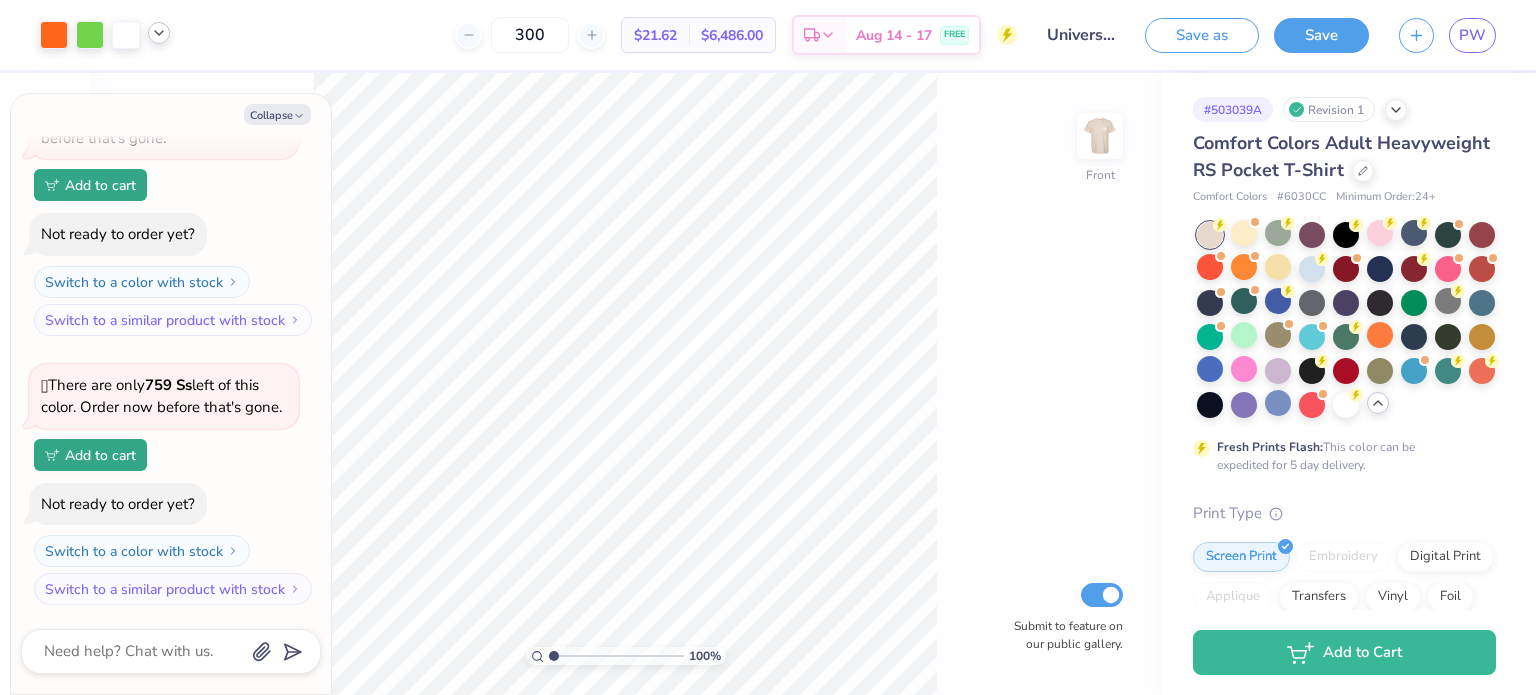 click 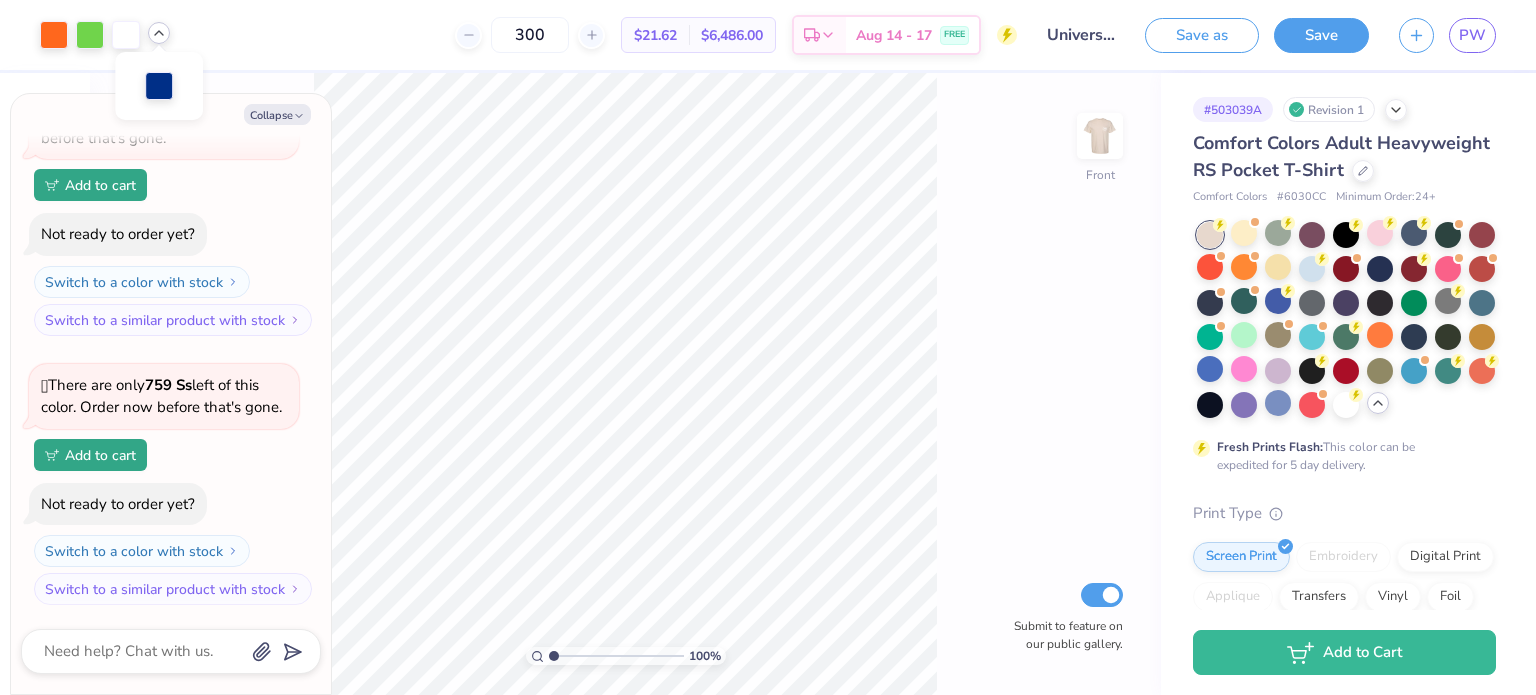 click 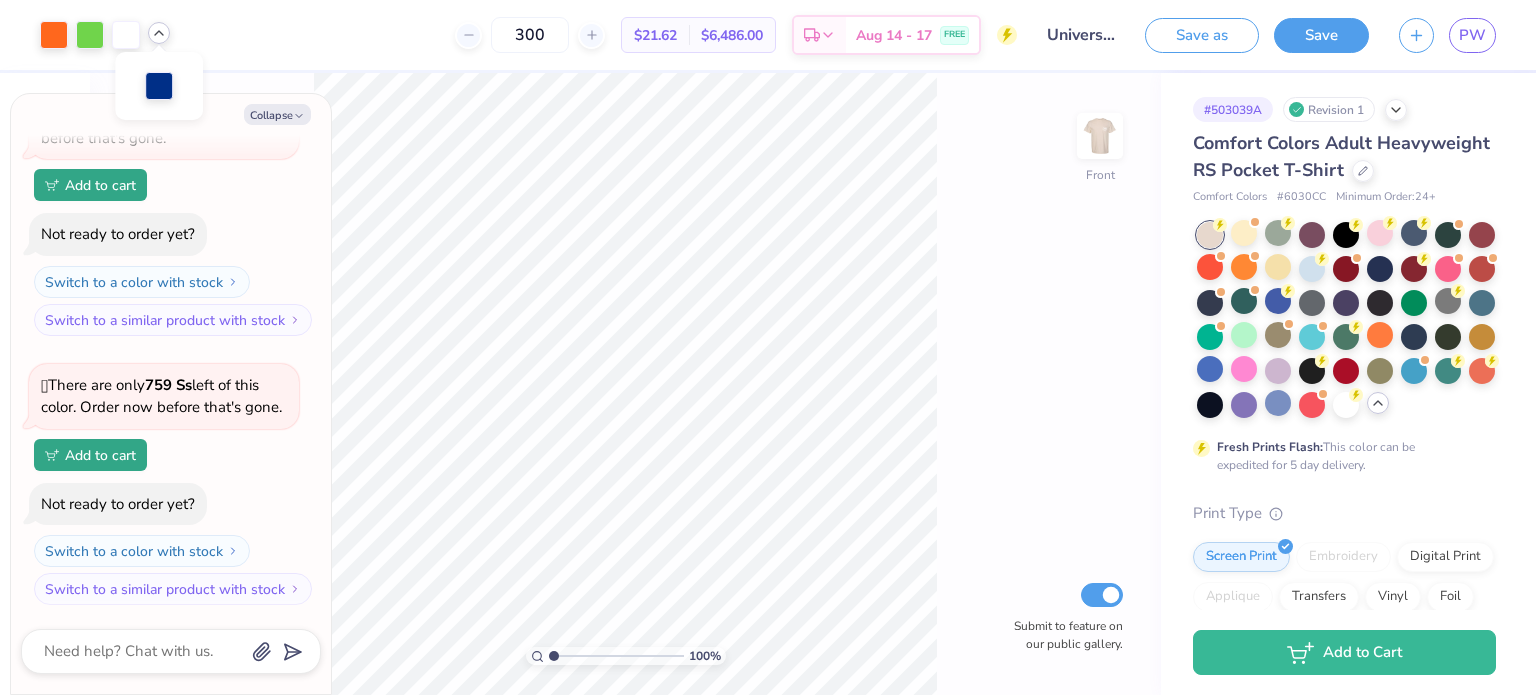 click on "300 $21.62 Per Item $6,486.00 Total Est.  Delivery Aug 14 - 17 FREE" at bounding box center (601, 35) 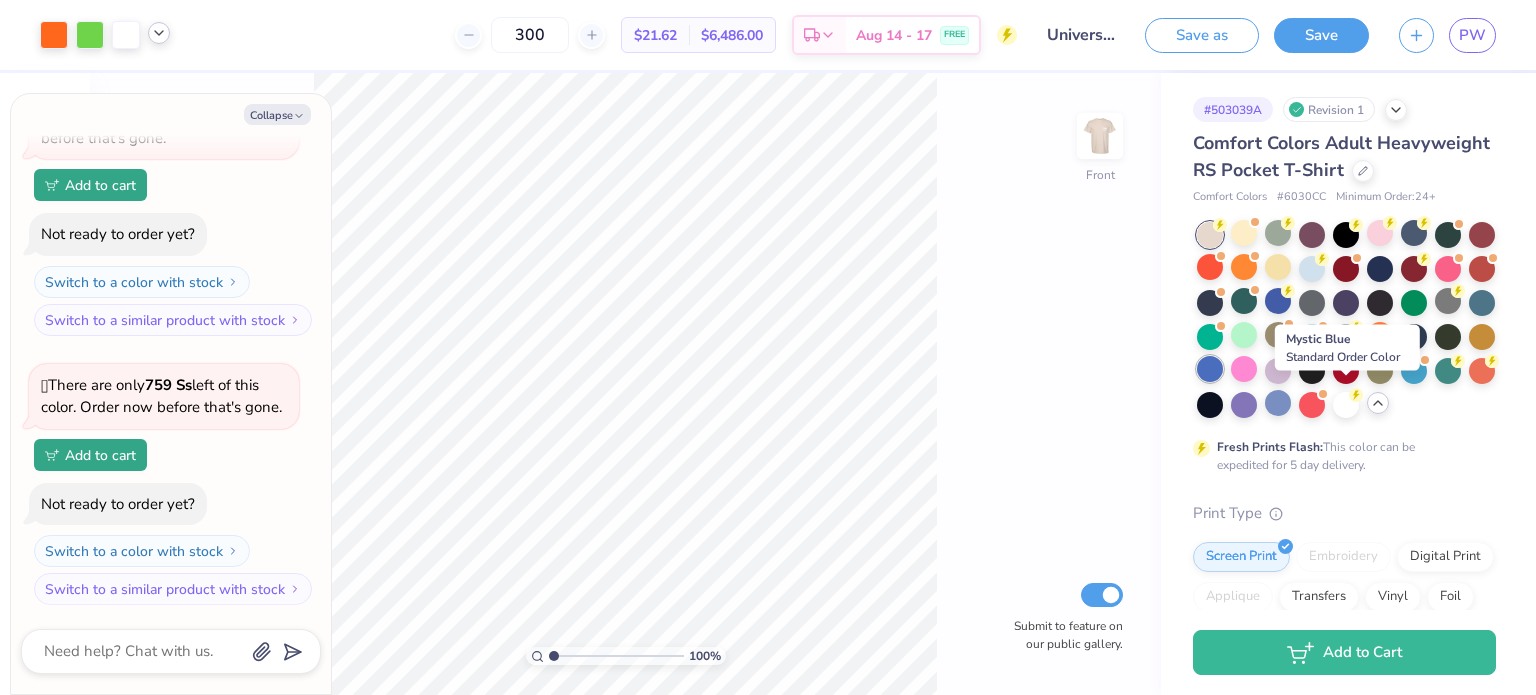 click at bounding box center (1210, 369) 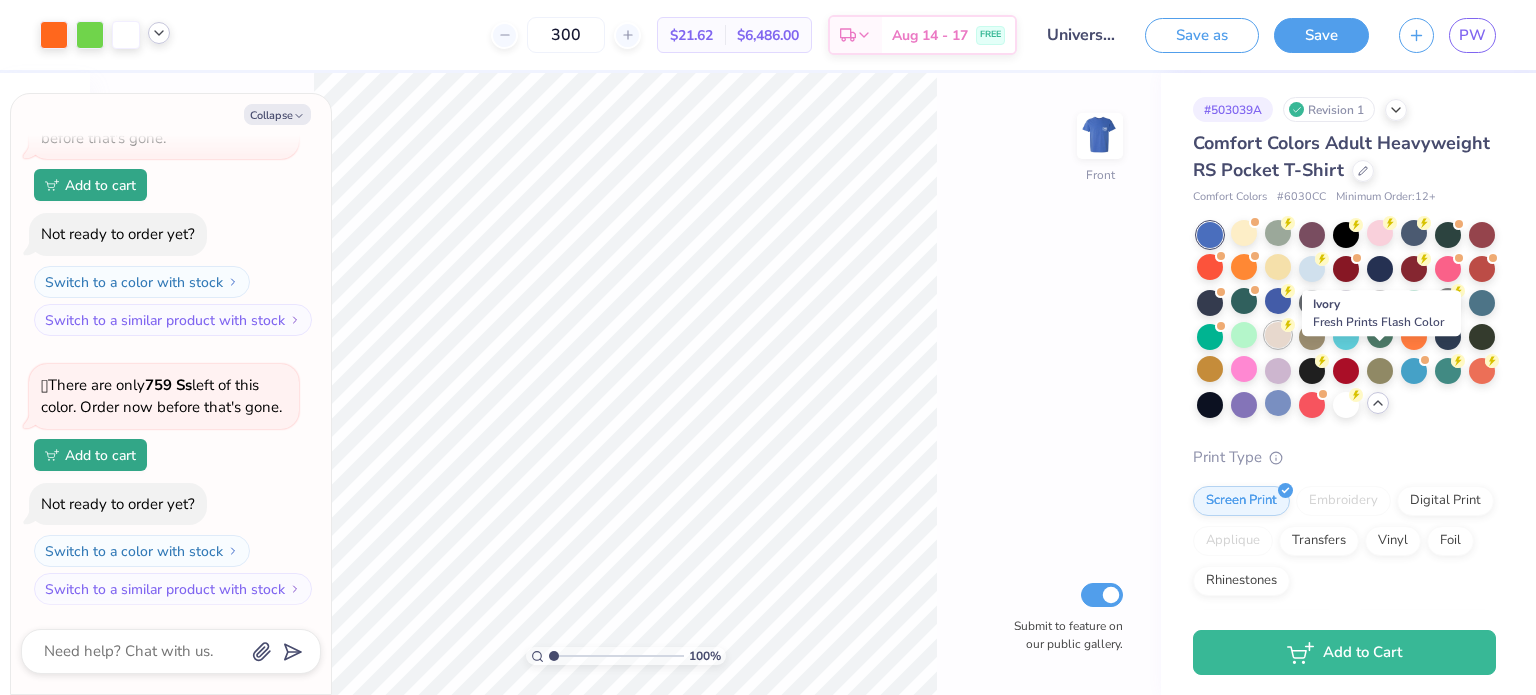 click at bounding box center (1278, 335) 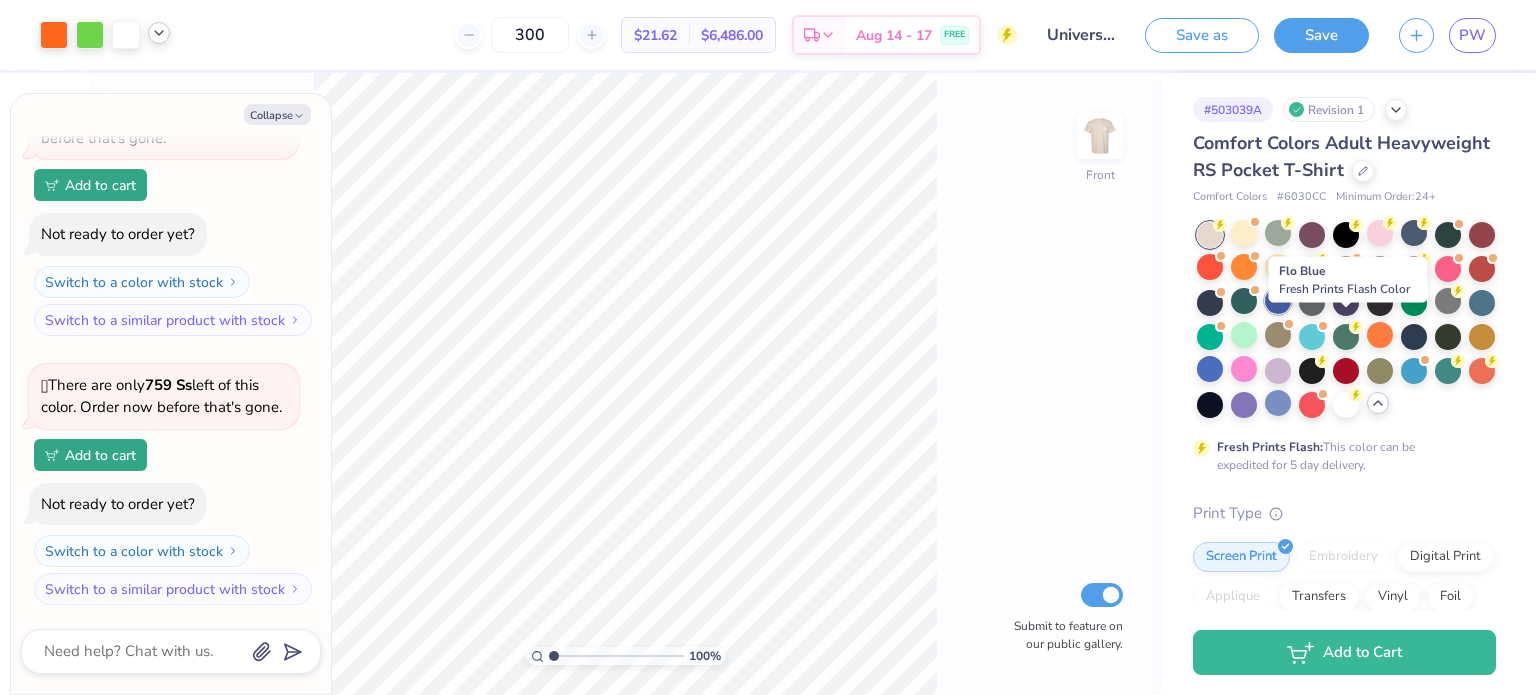 click at bounding box center (1278, 301) 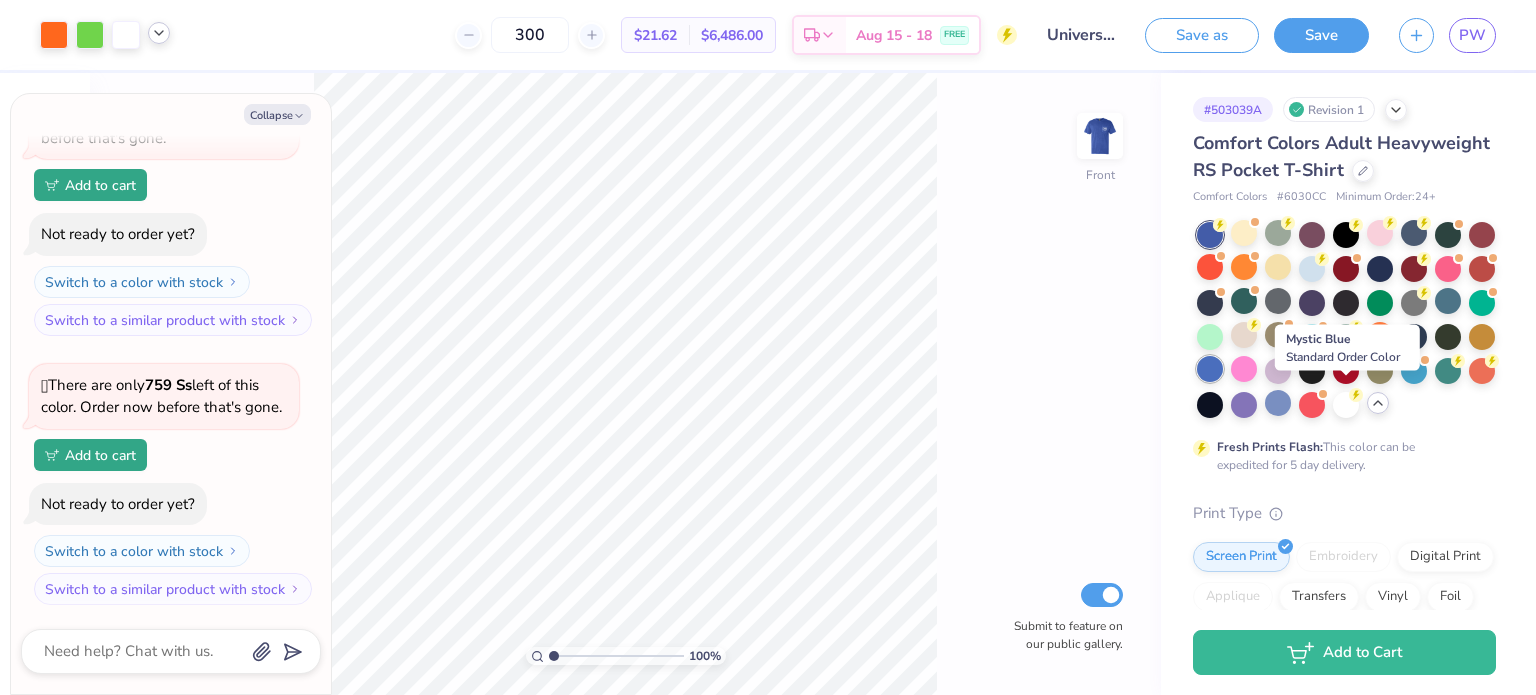click at bounding box center (1210, 369) 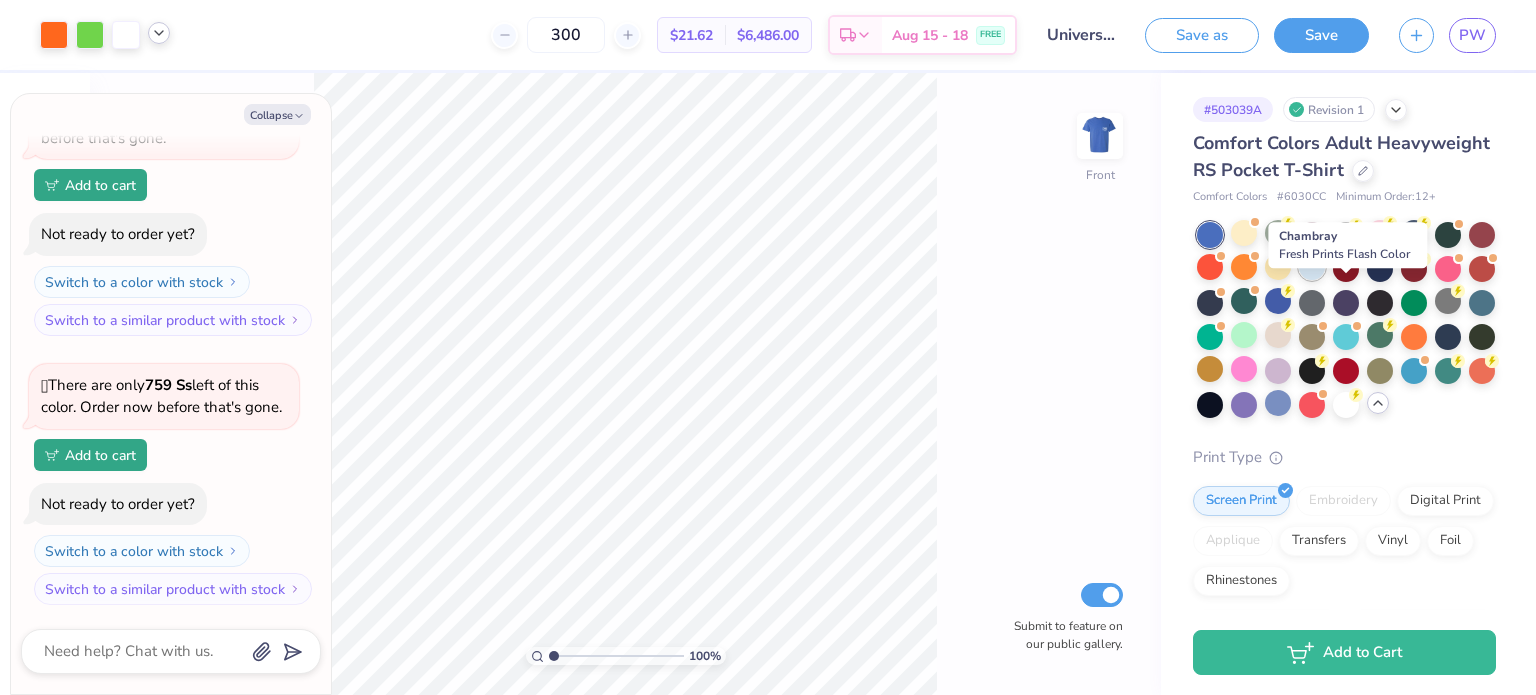click 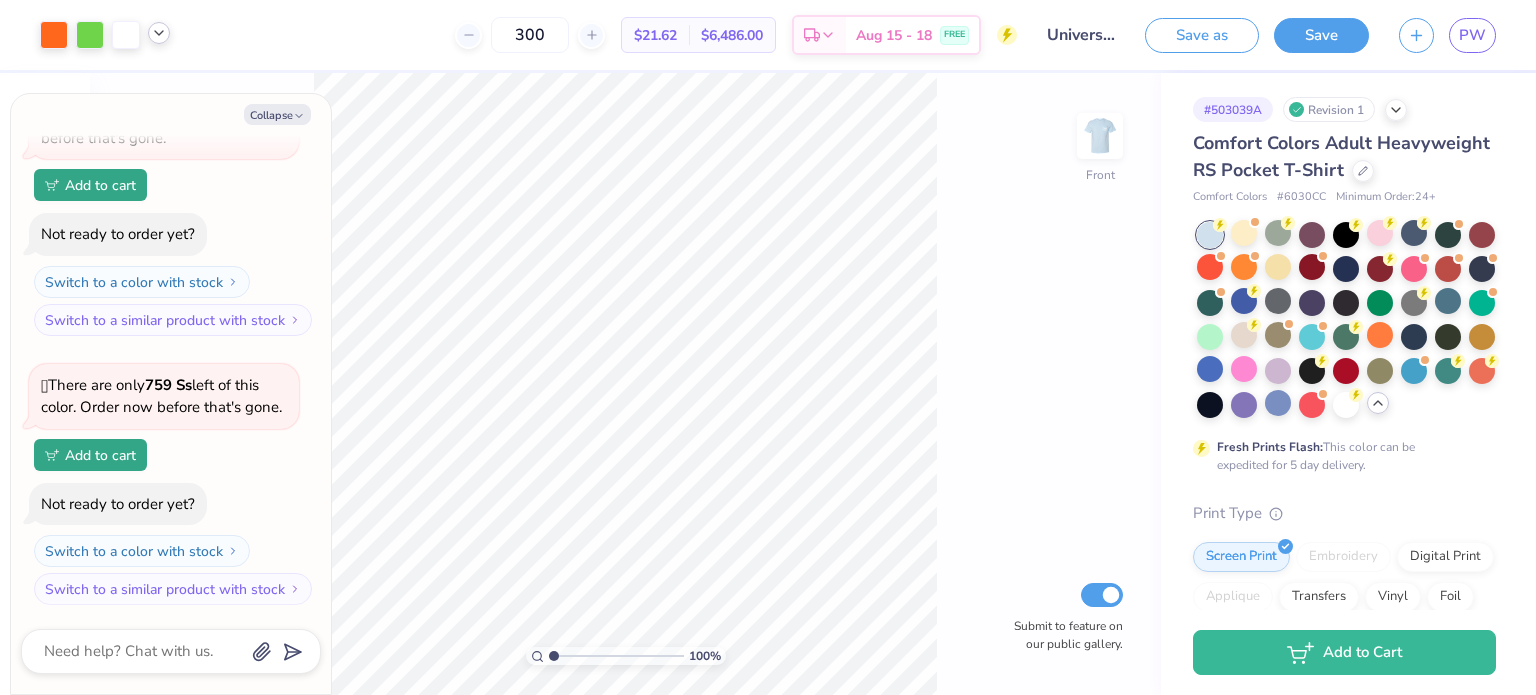 click at bounding box center [1346, 320] 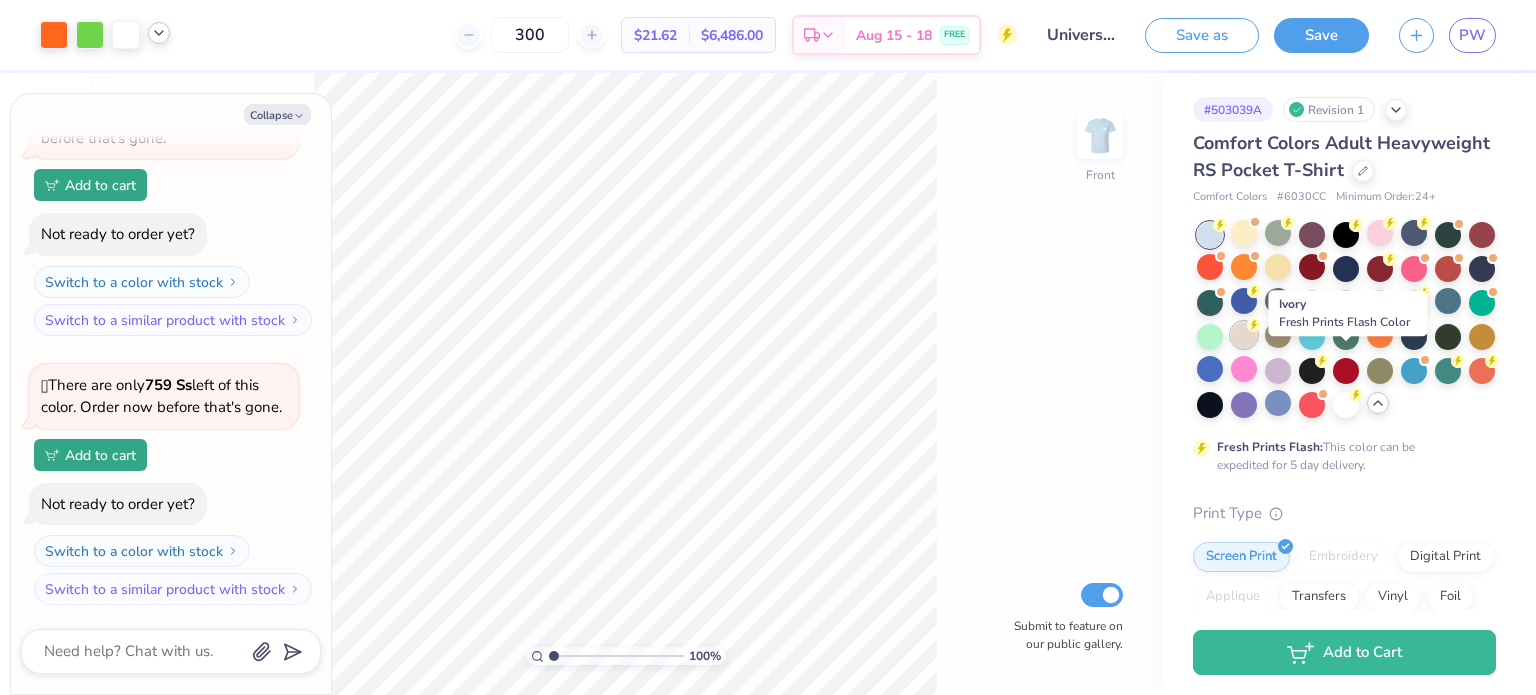 click at bounding box center [1244, 335] 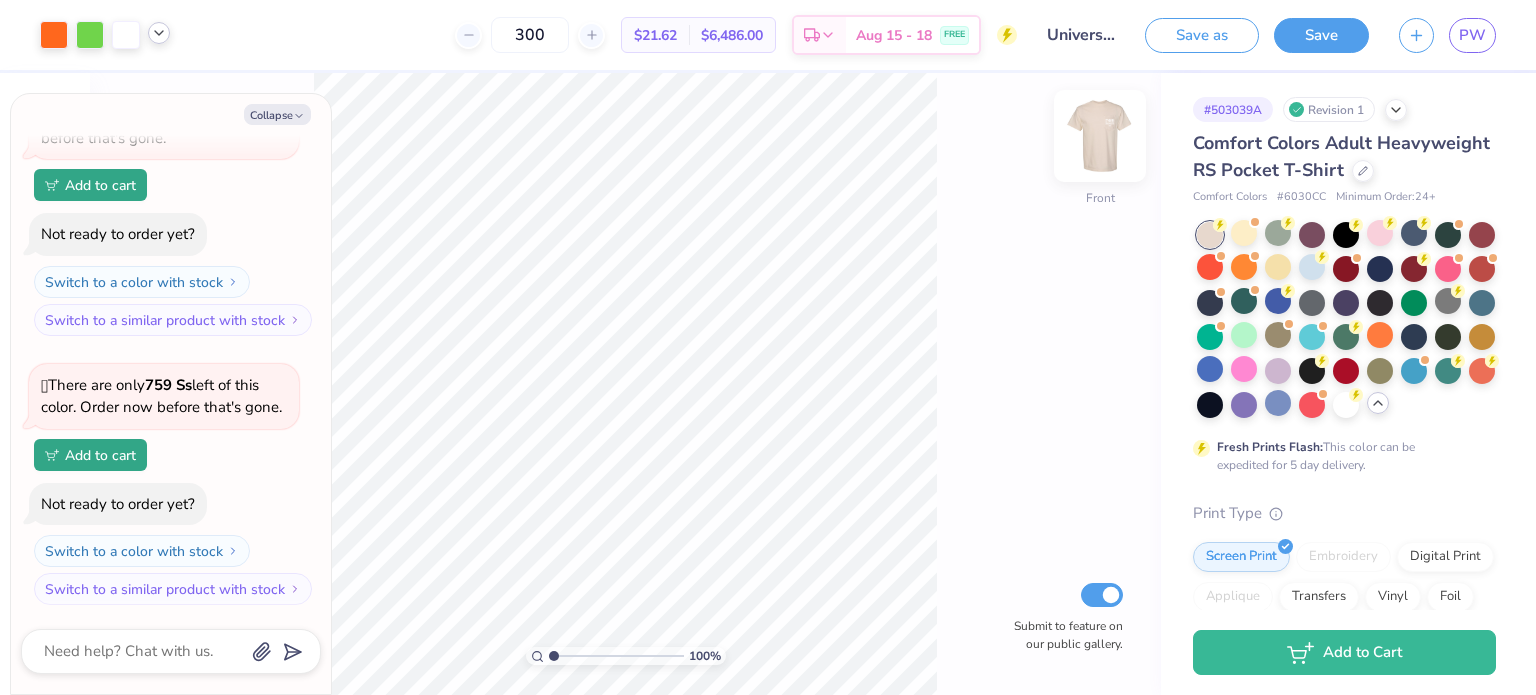 click at bounding box center (1100, 136) 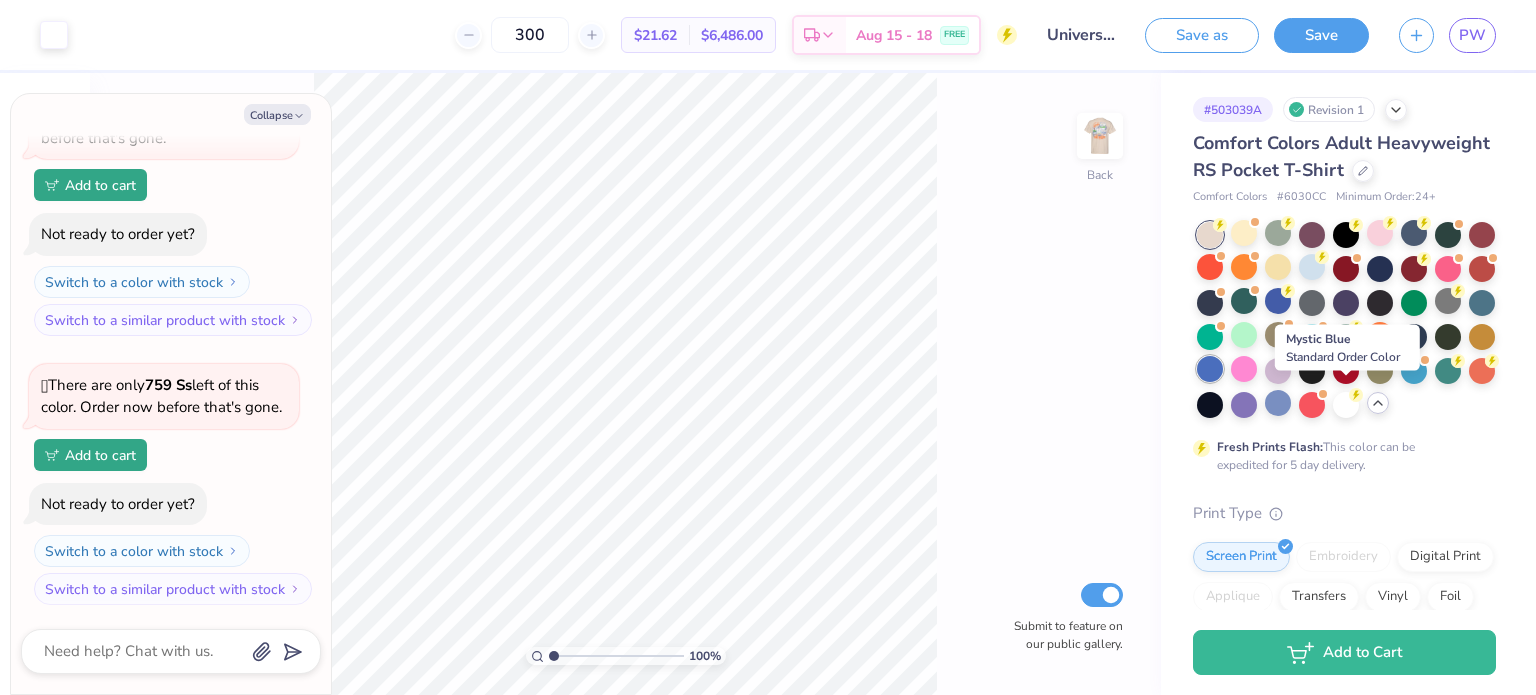 click at bounding box center (1210, 369) 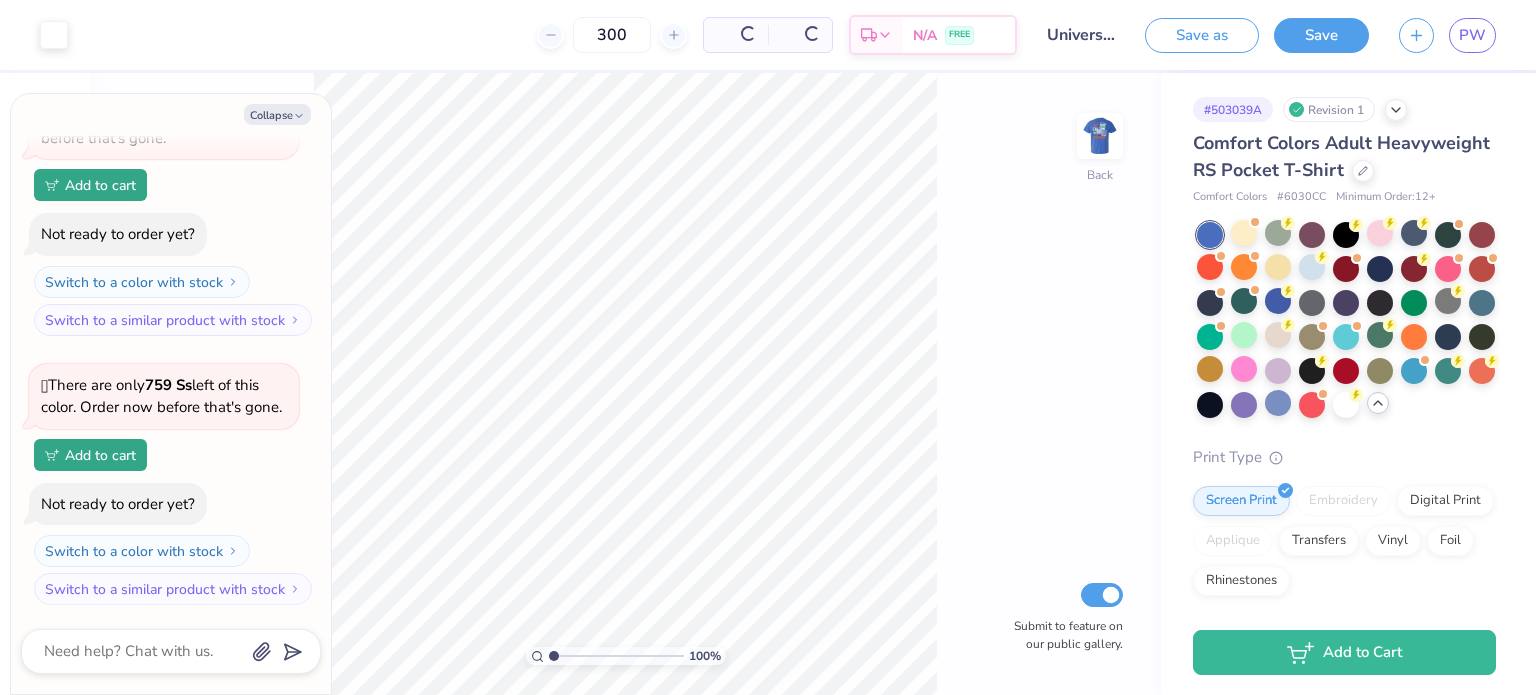 type on "x" 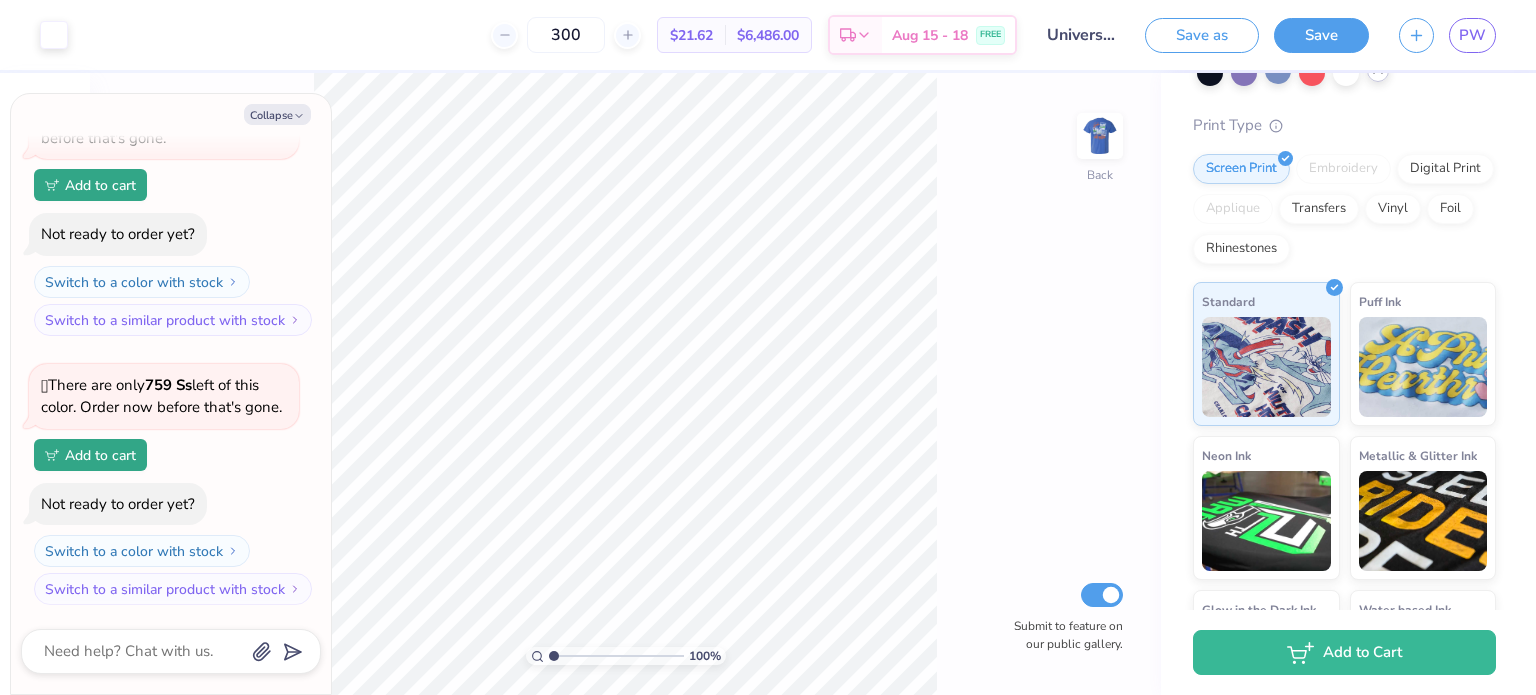 scroll, scrollTop: 0, scrollLeft: 0, axis: both 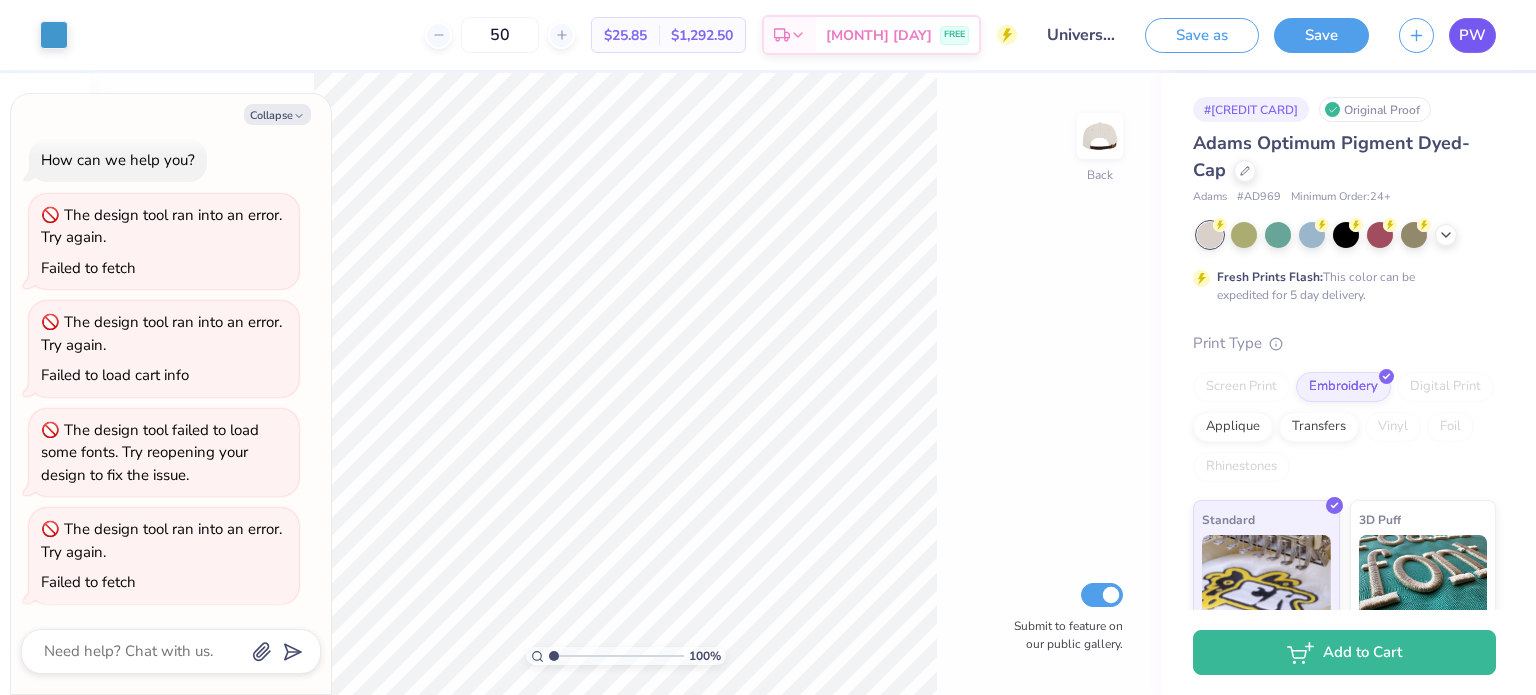 click on "PW" at bounding box center [1472, 35] 